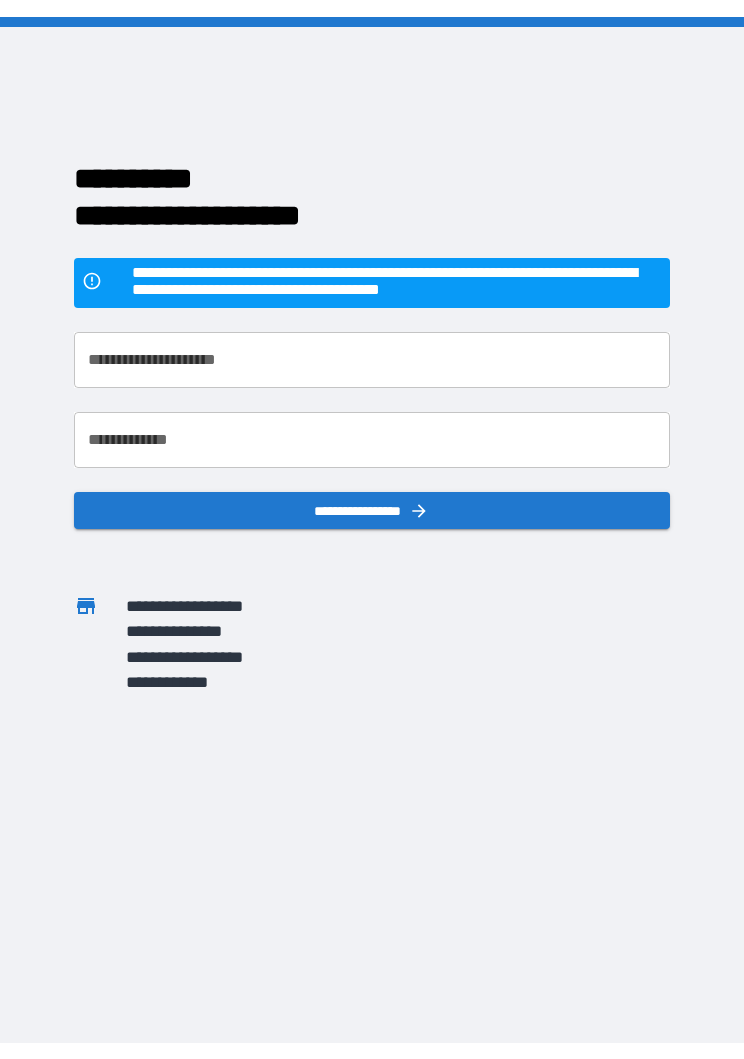scroll, scrollTop: 0, scrollLeft: 0, axis: both 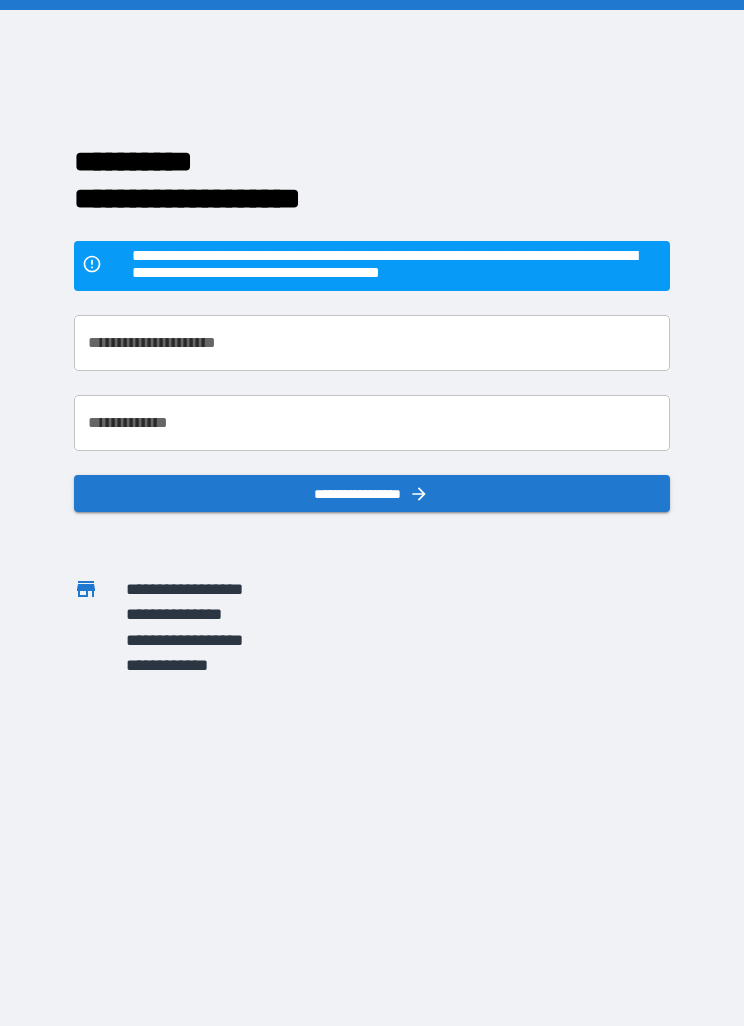 click on "**********" at bounding box center [371, 343] 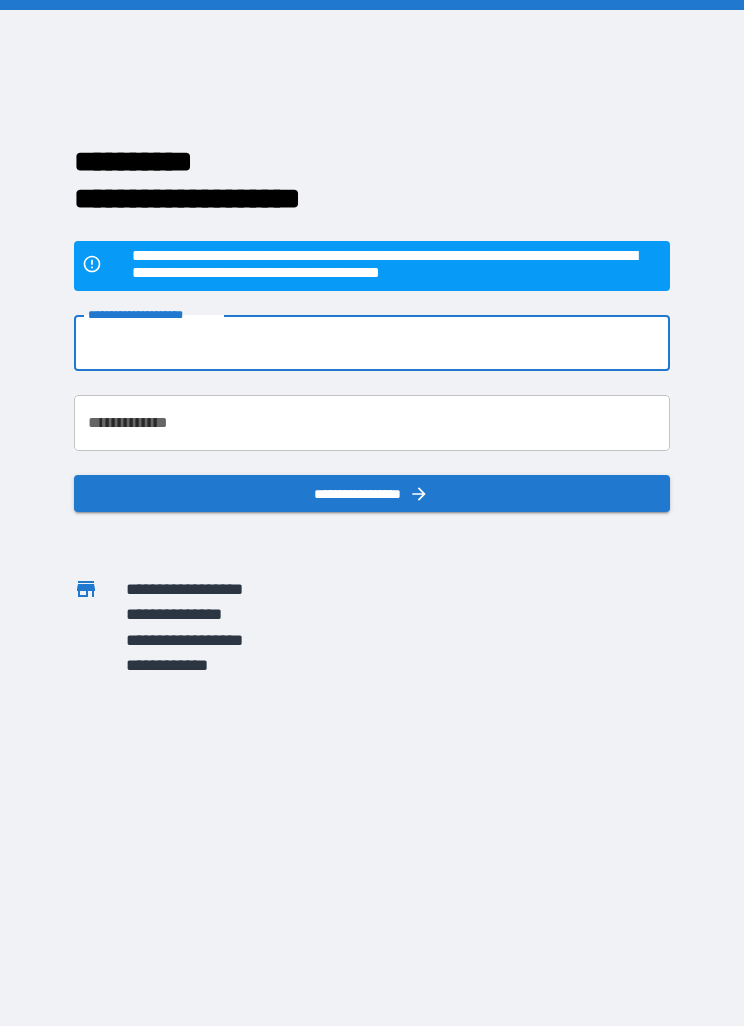 type on "**********" 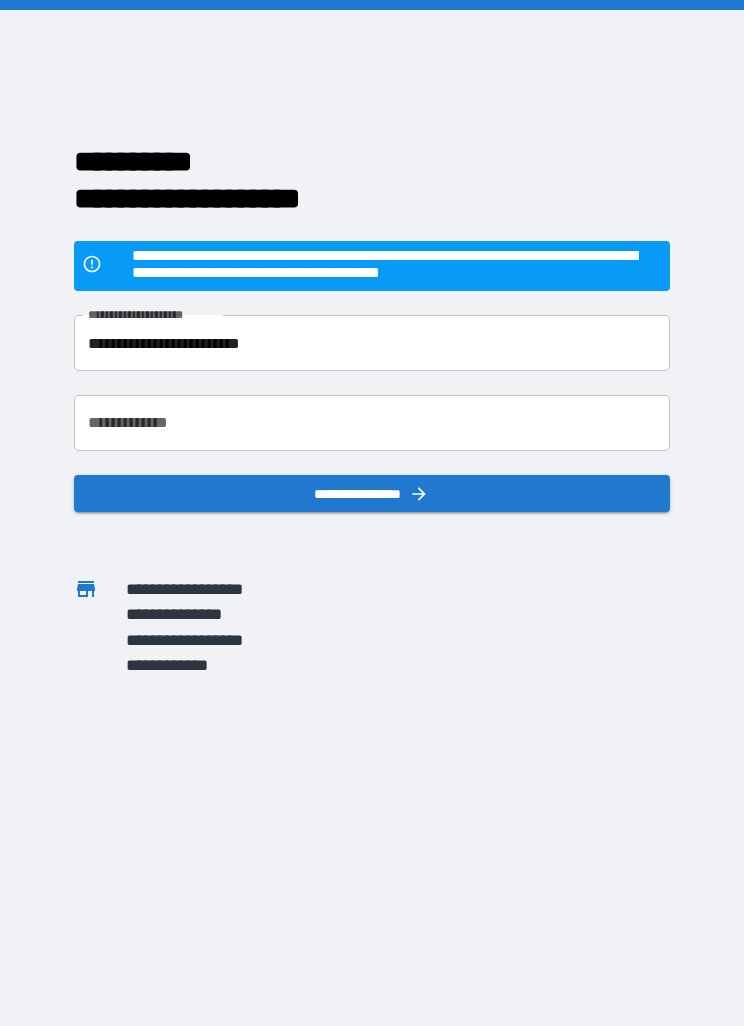 click on "**********" at bounding box center (371, 423) 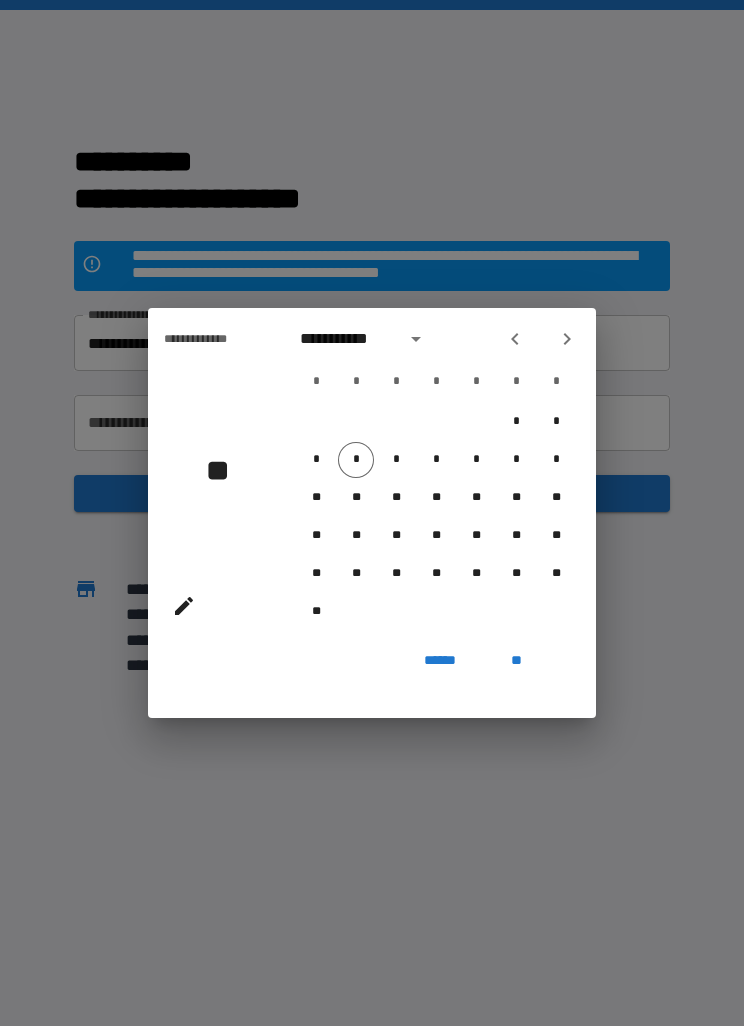 click on "**********" at bounding box center [372, 513] 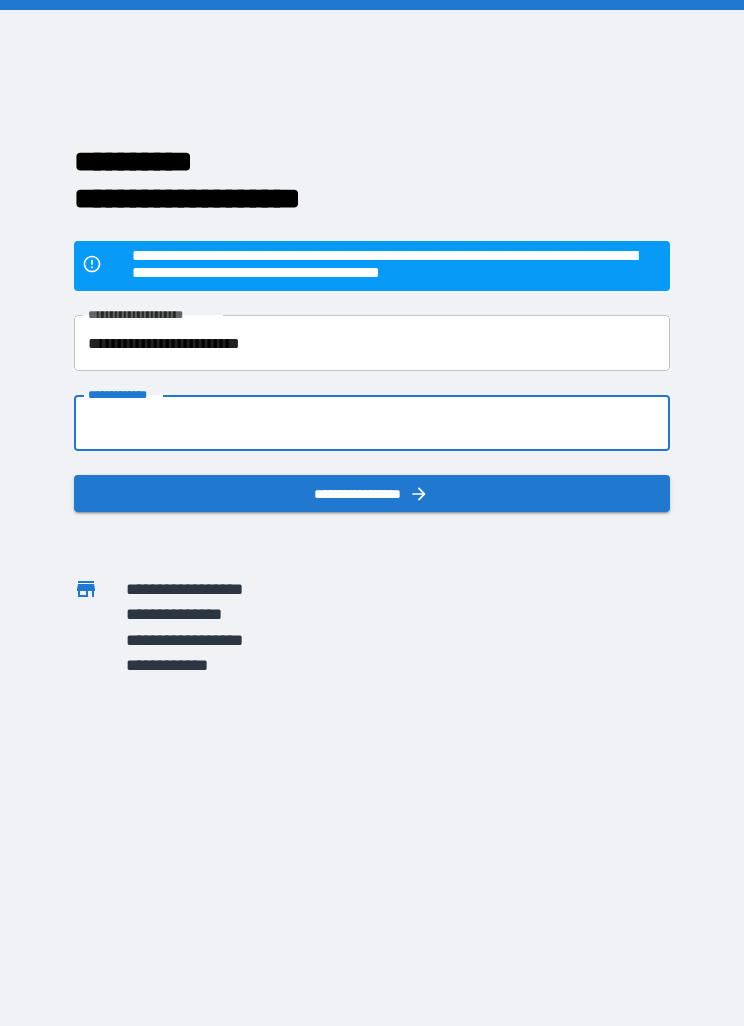 click on "**********" at bounding box center (371, 423) 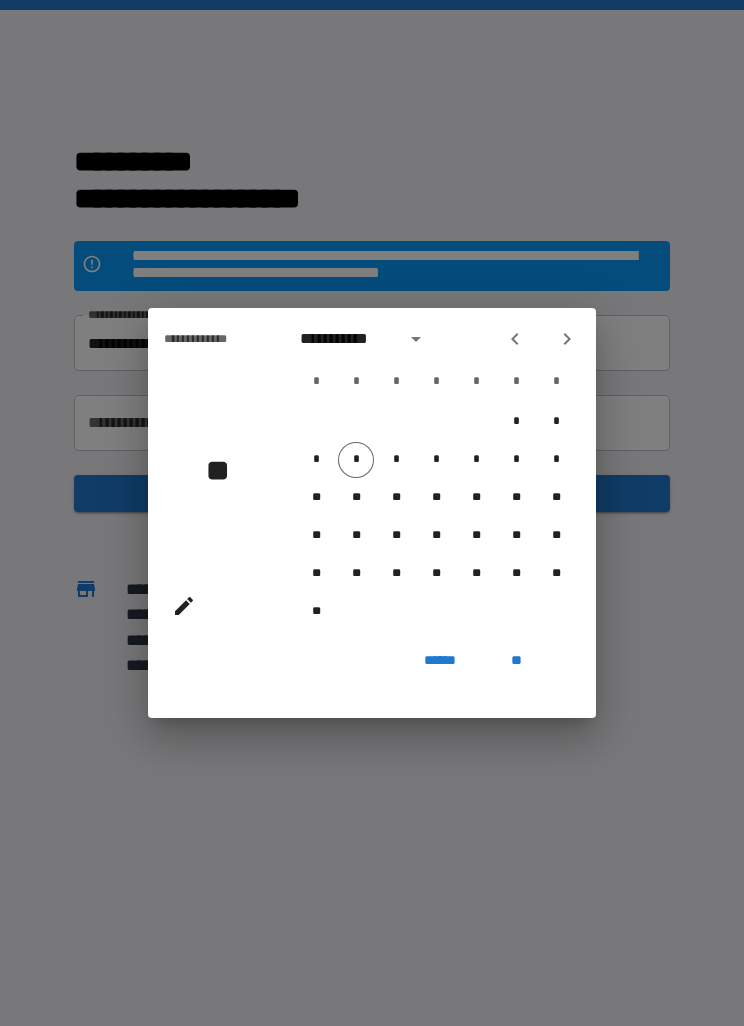 click on "**" at bounding box center (225, 470) 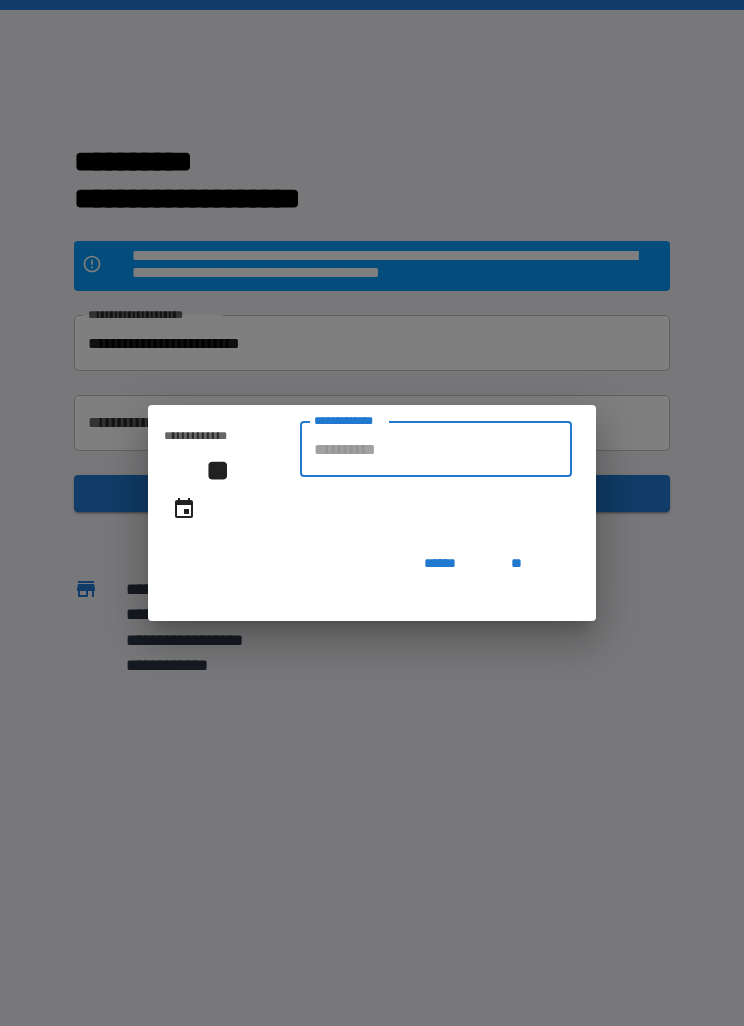 type on "**********" 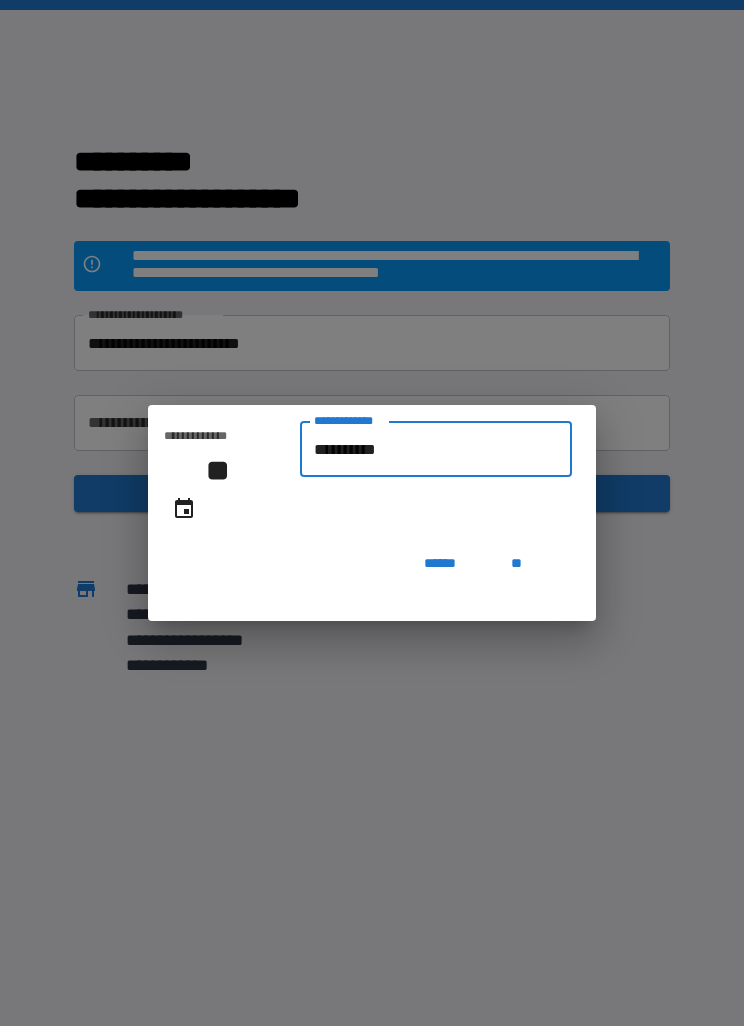 type on "**********" 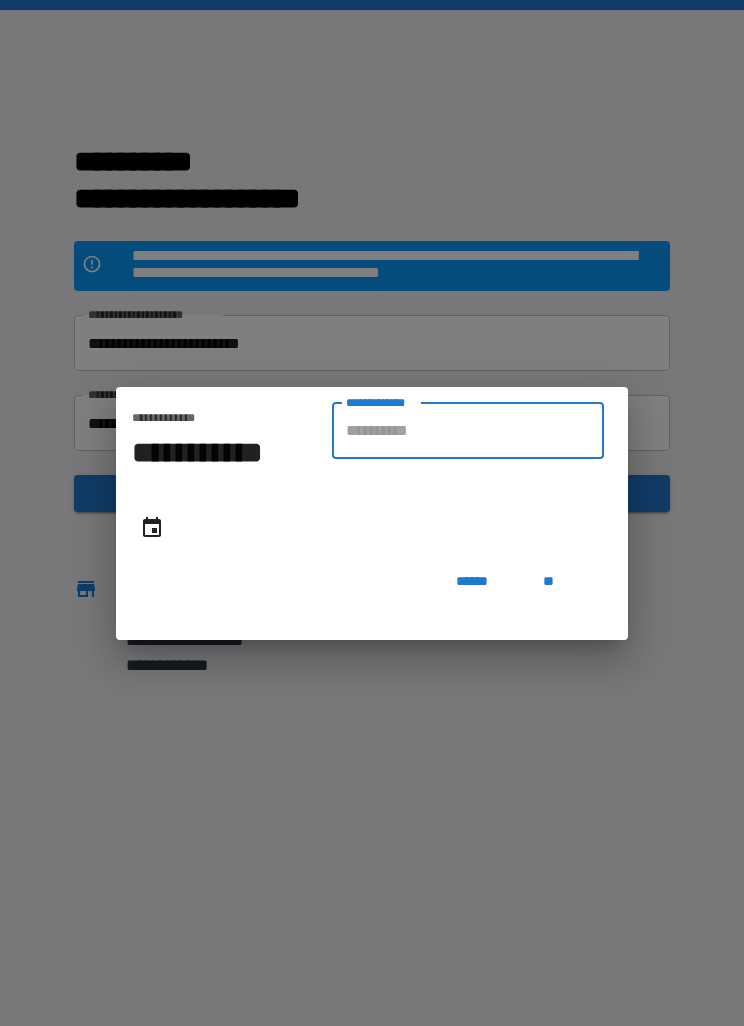 type on "**********" 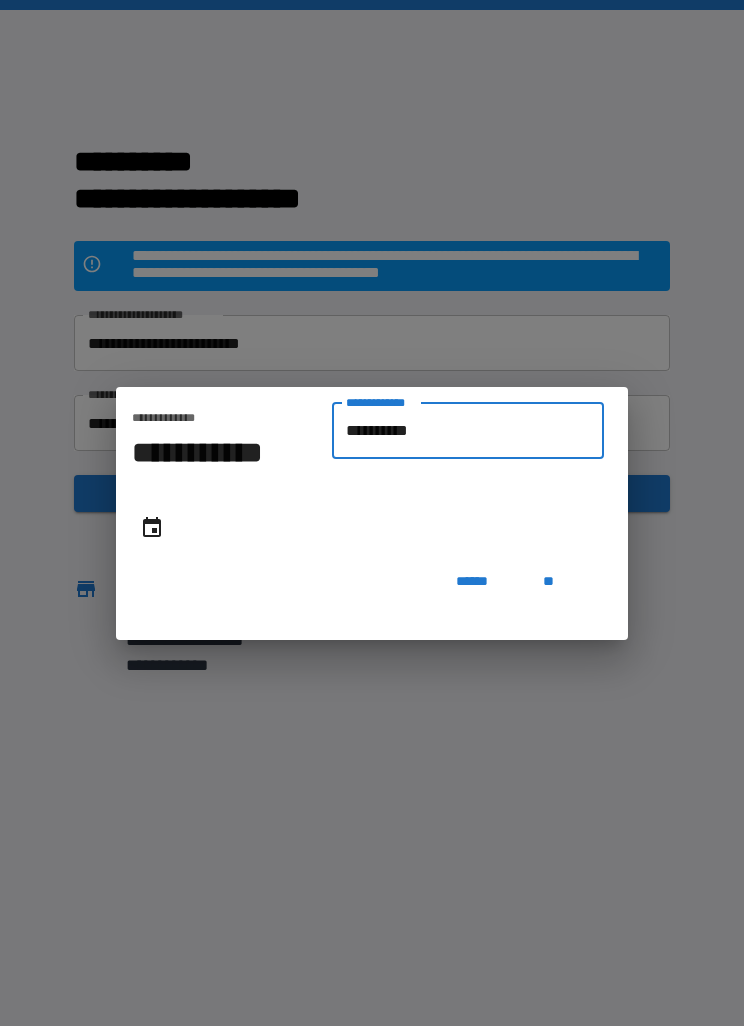 type on "**********" 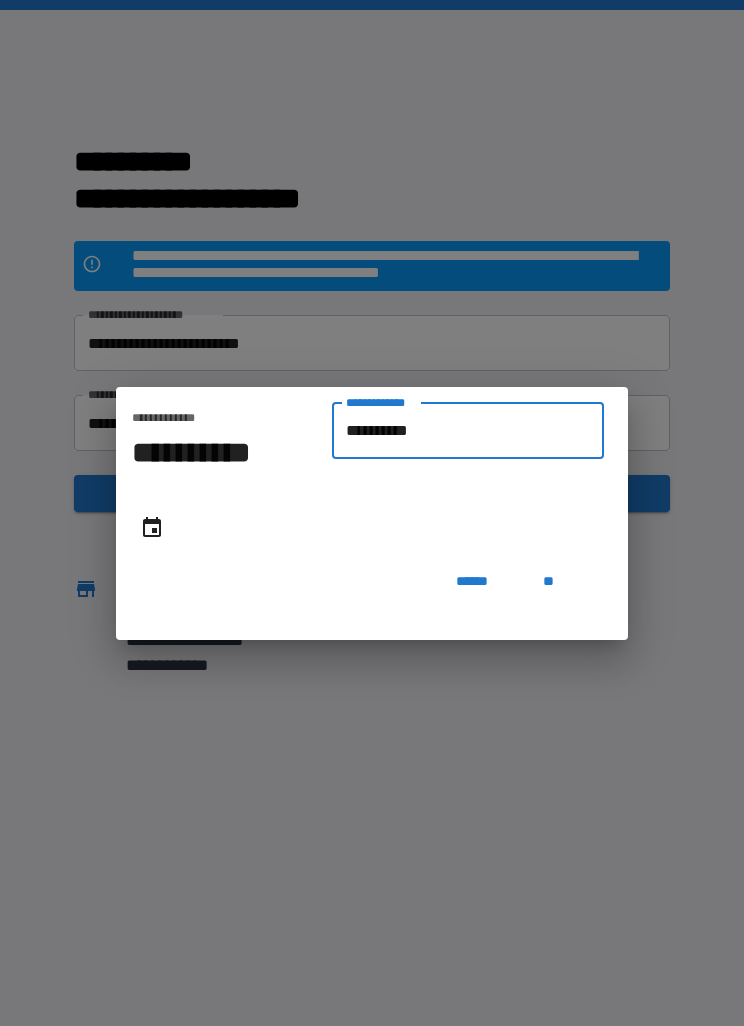 click on "**" at bounding box center (548, 582) 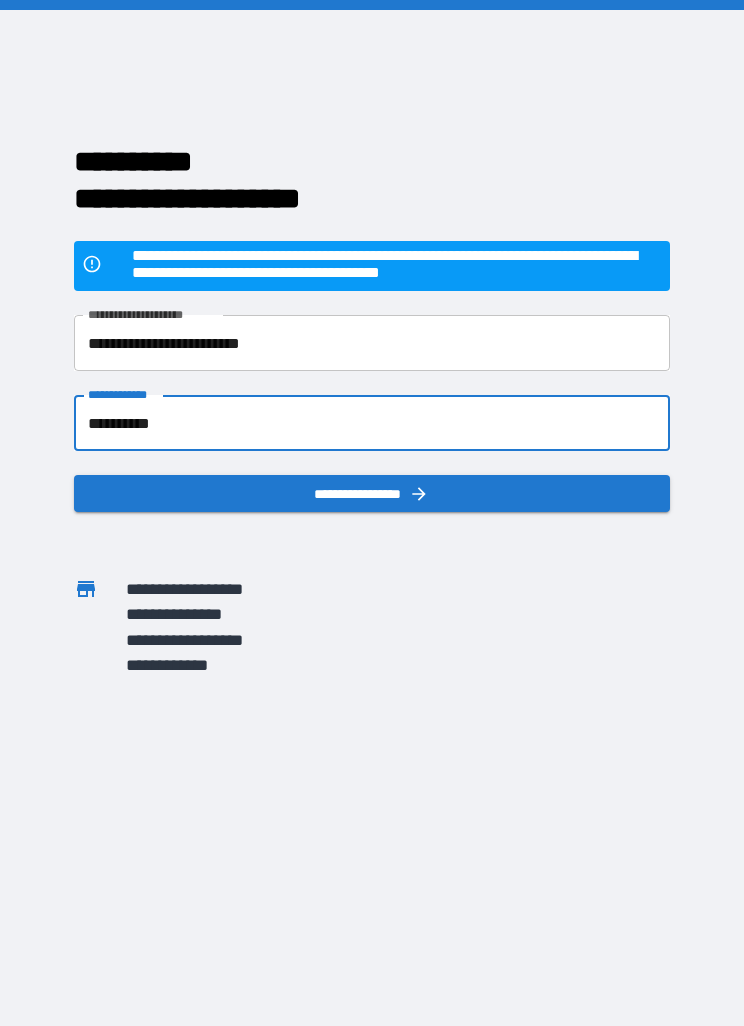 click on "**********" at bounding box center [371, 493] 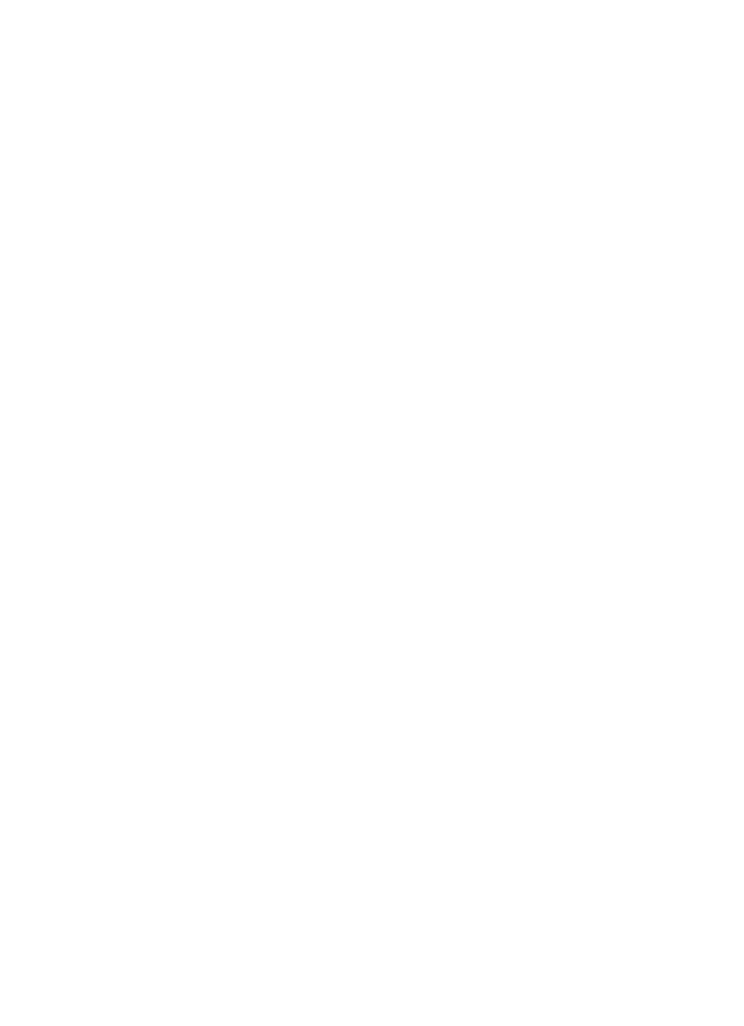 scroll, scrollTop: 0, scrollLeft: 0, axis: both 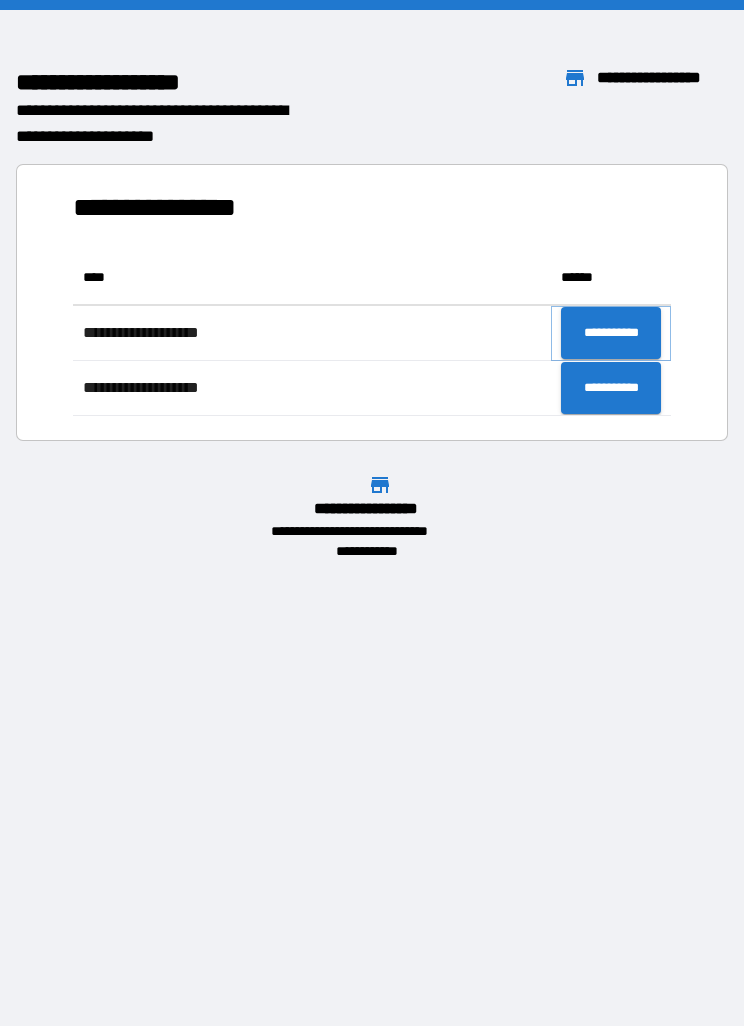 click on "**********" at bounding box center [611, 333] 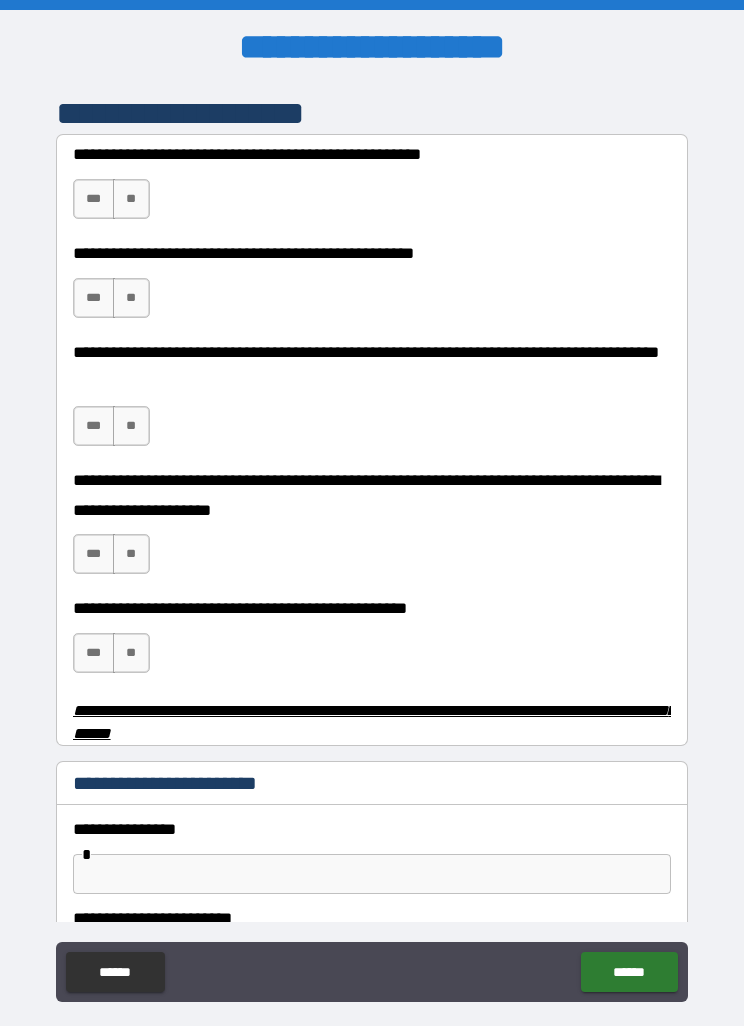 scroll, scrollTop: 369, scrollLeft: 0, axis: vertical 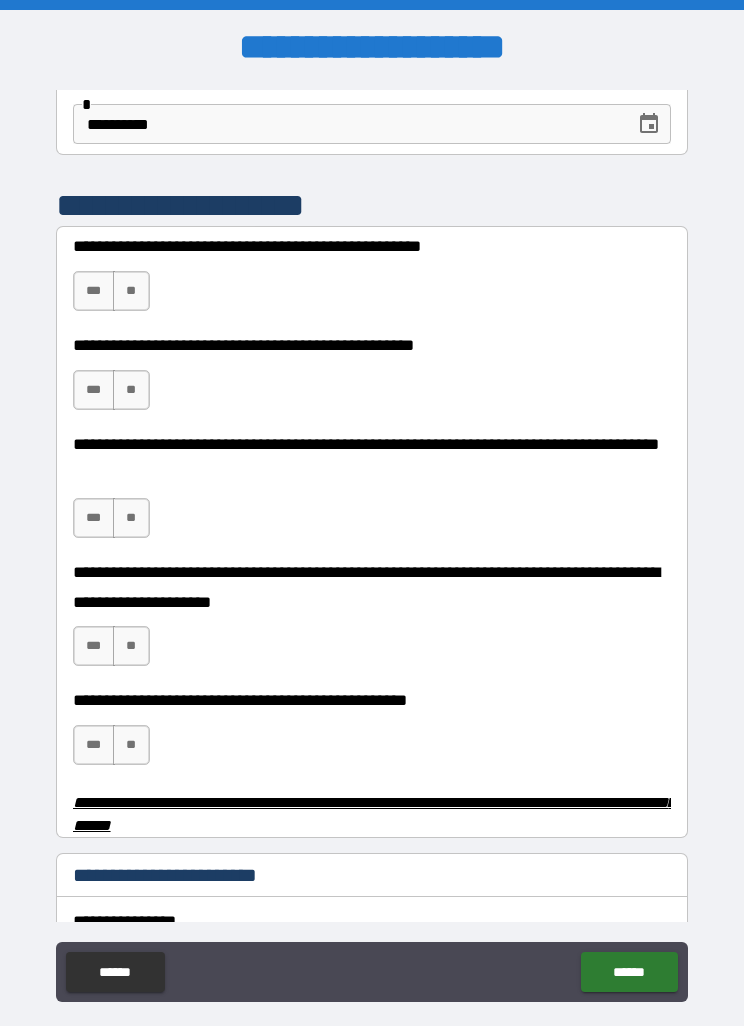 click on "**" at bounding box center [131, 291] 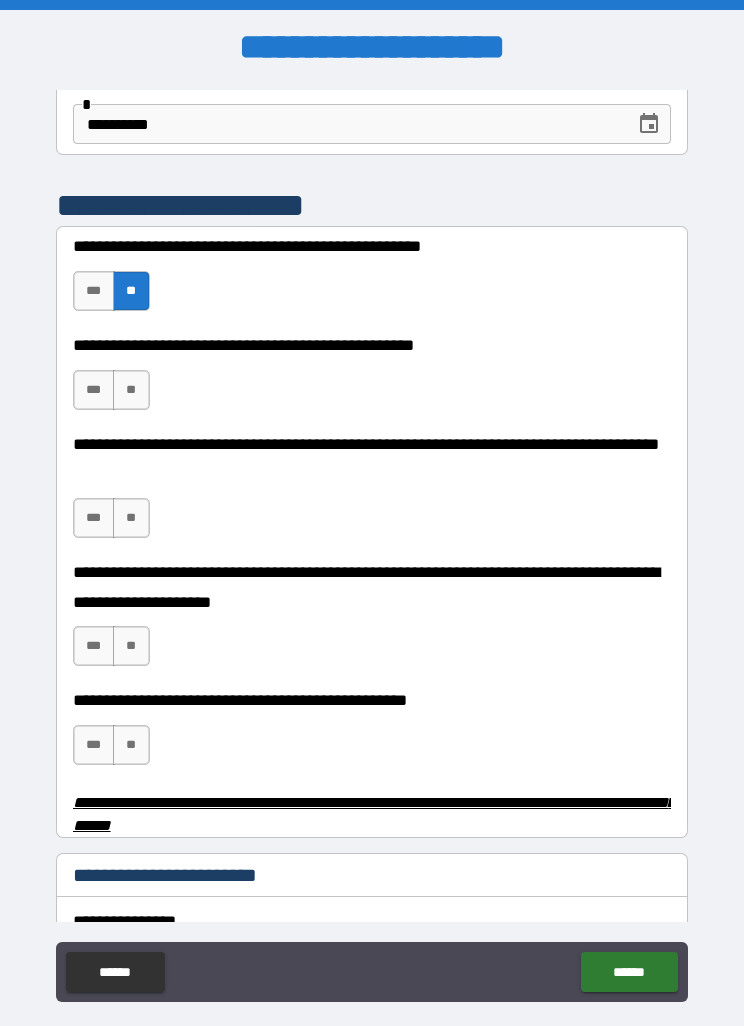 click on "**" at bounding box center [131, 291] 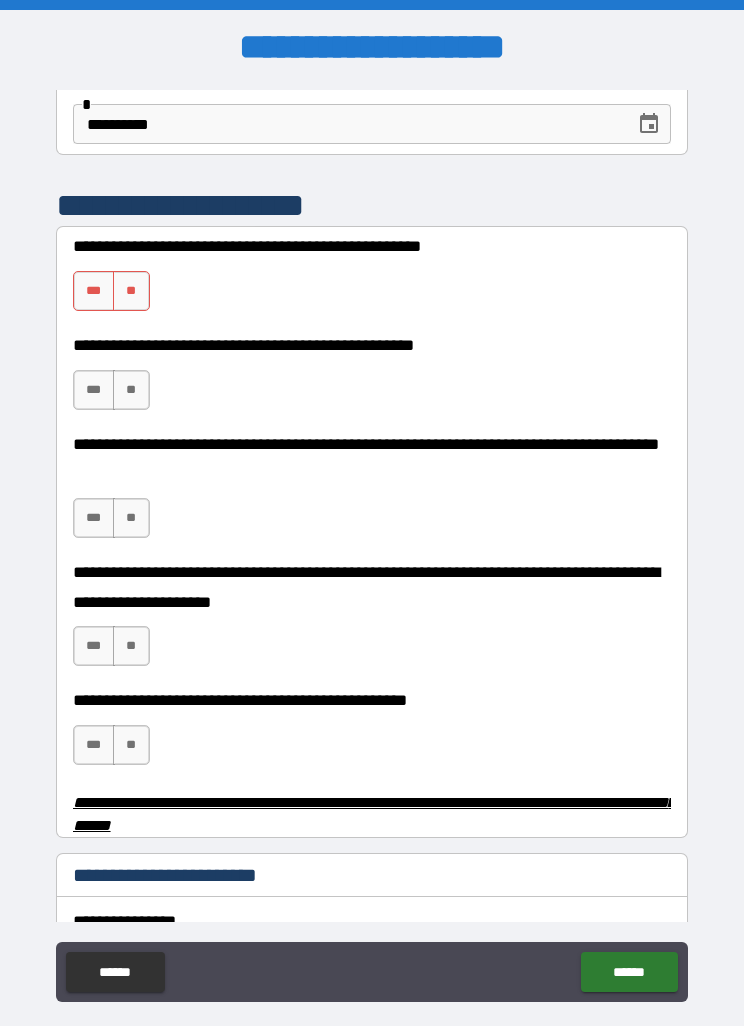 click on "**" at bounding box center (131, 291) 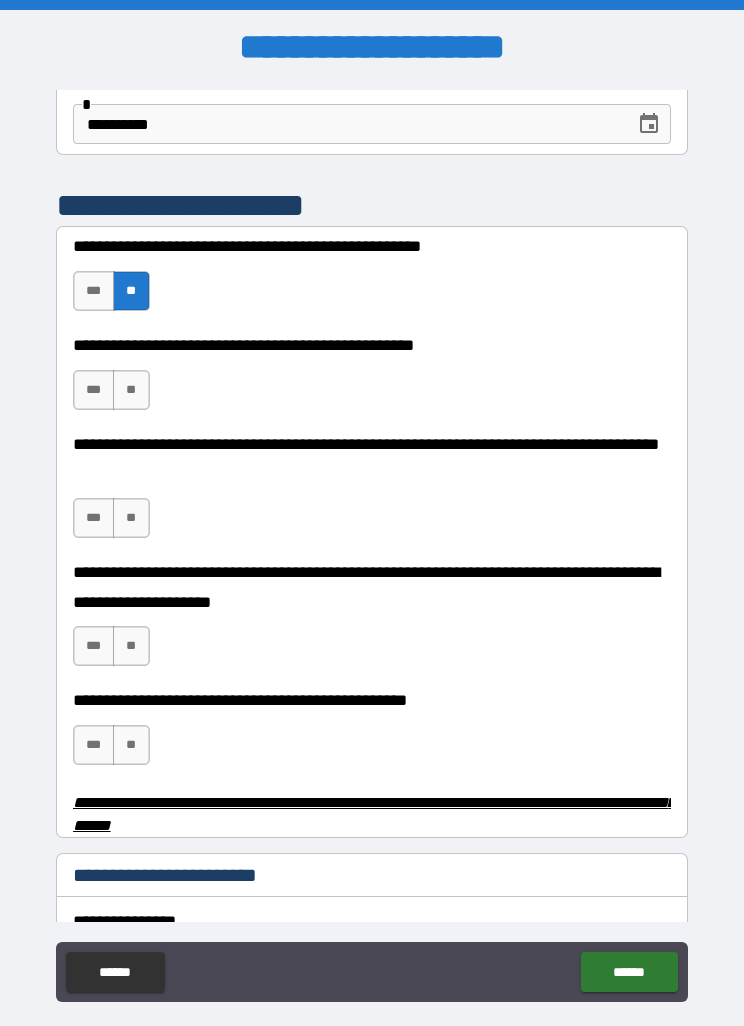 click on "**" at bounding box center [131, 390] 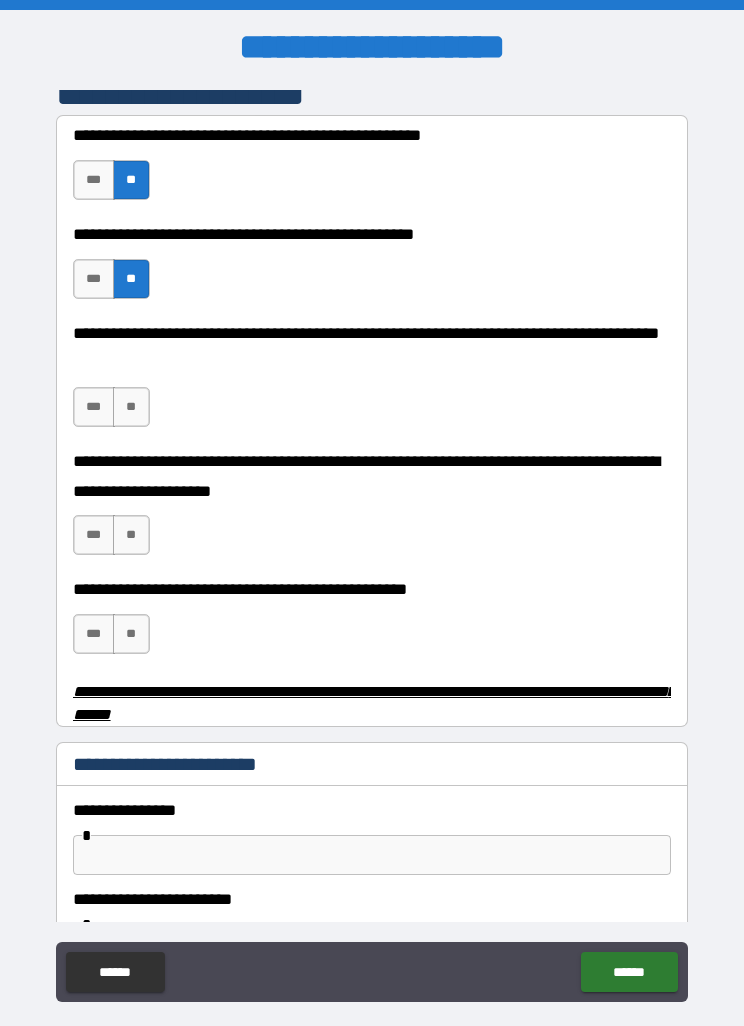 scroll, scrollTop: 514, scrollLeft: 0, axis: vertical 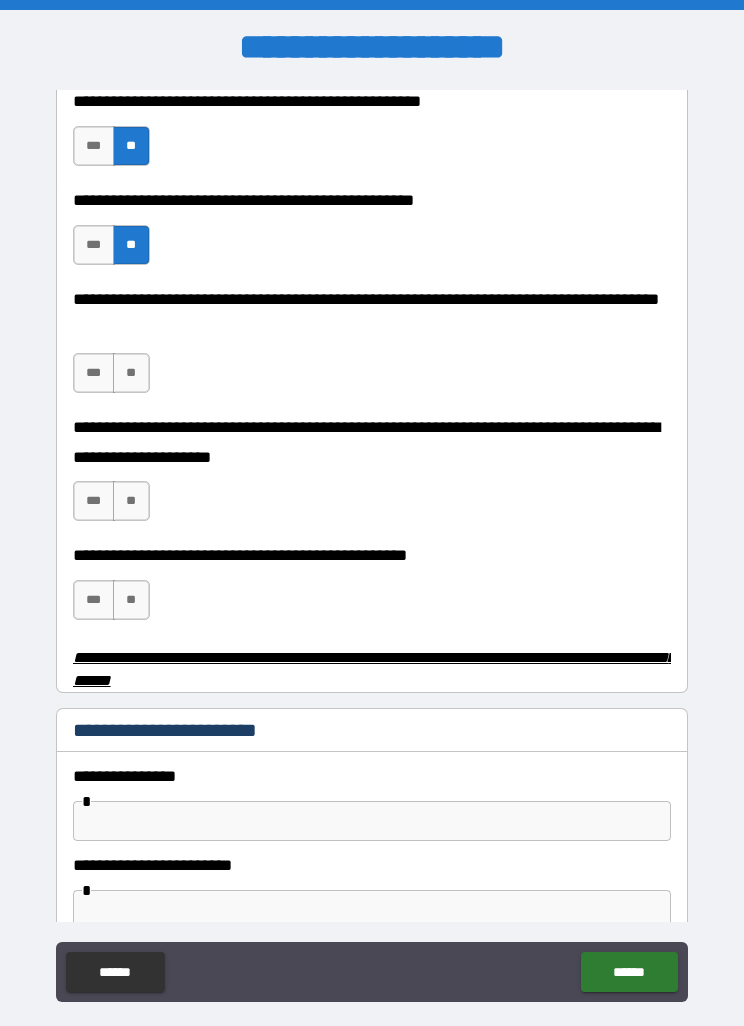 click on "**" at bounding box center [131, 373] 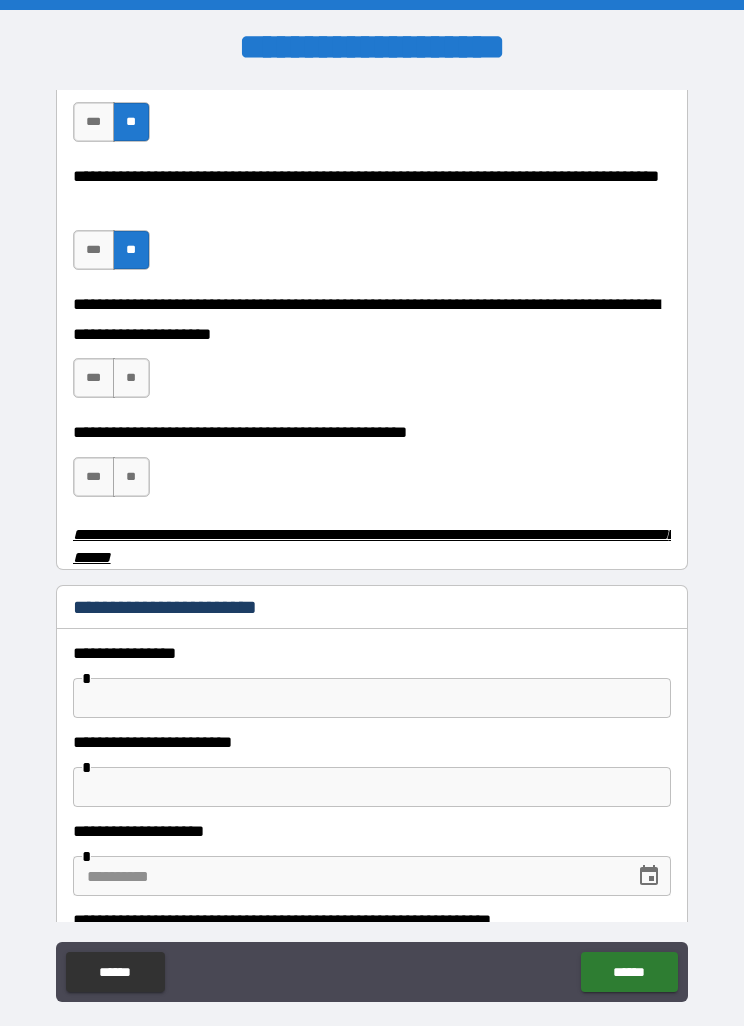 scroll, scrollTop: 637, scrollLeft: 0, axis: vertical 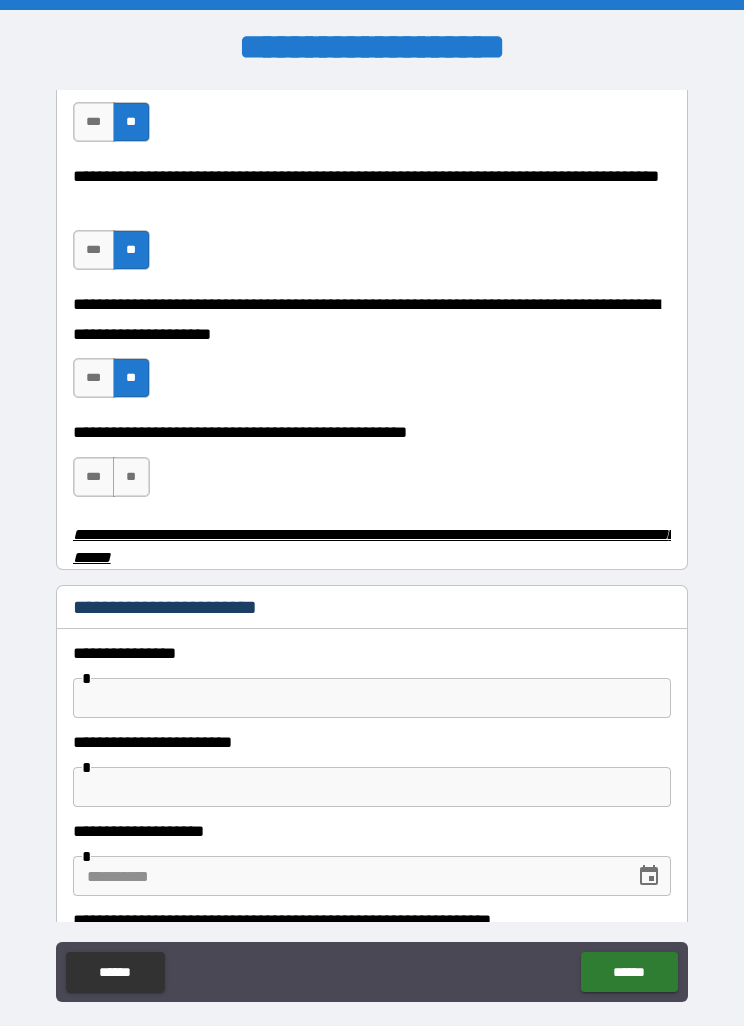 click on "**" at bounding box center [131, 477] 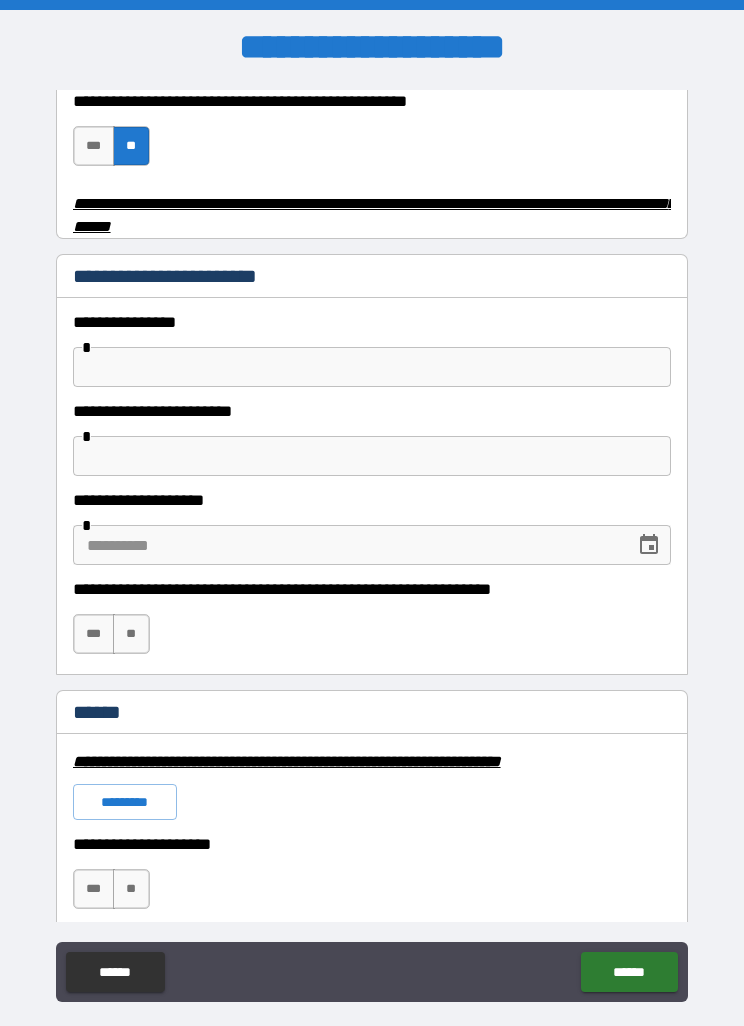 scroll, scrollTop: 973, scrollLeft: 0, axis: vertical 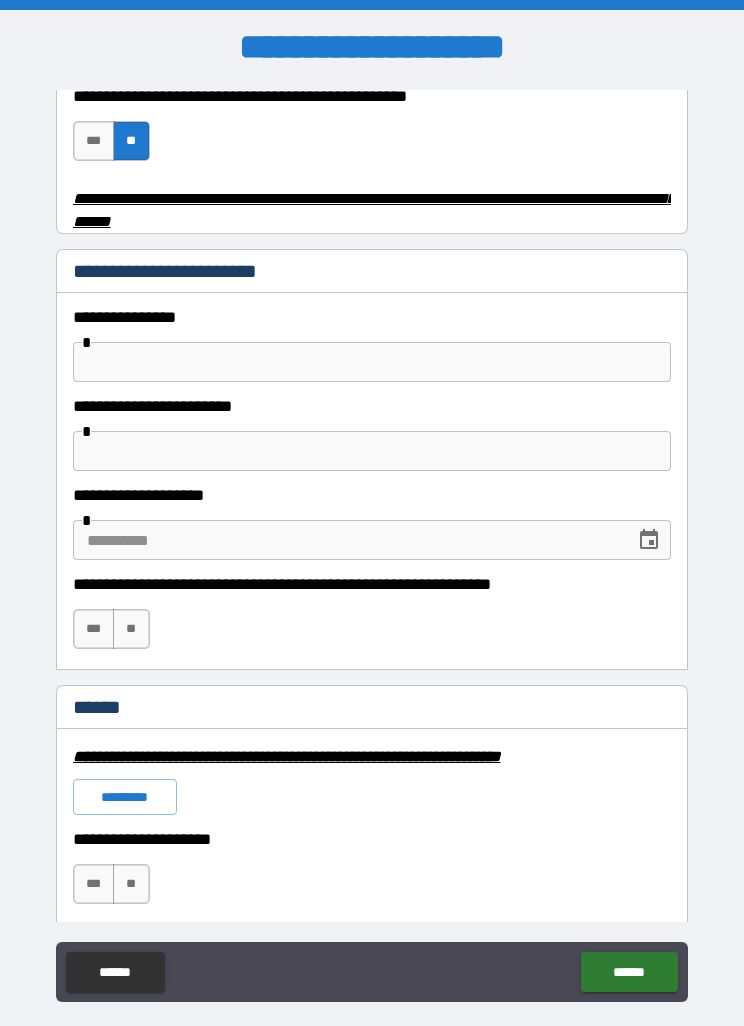 click at bounding box center (372, 362) 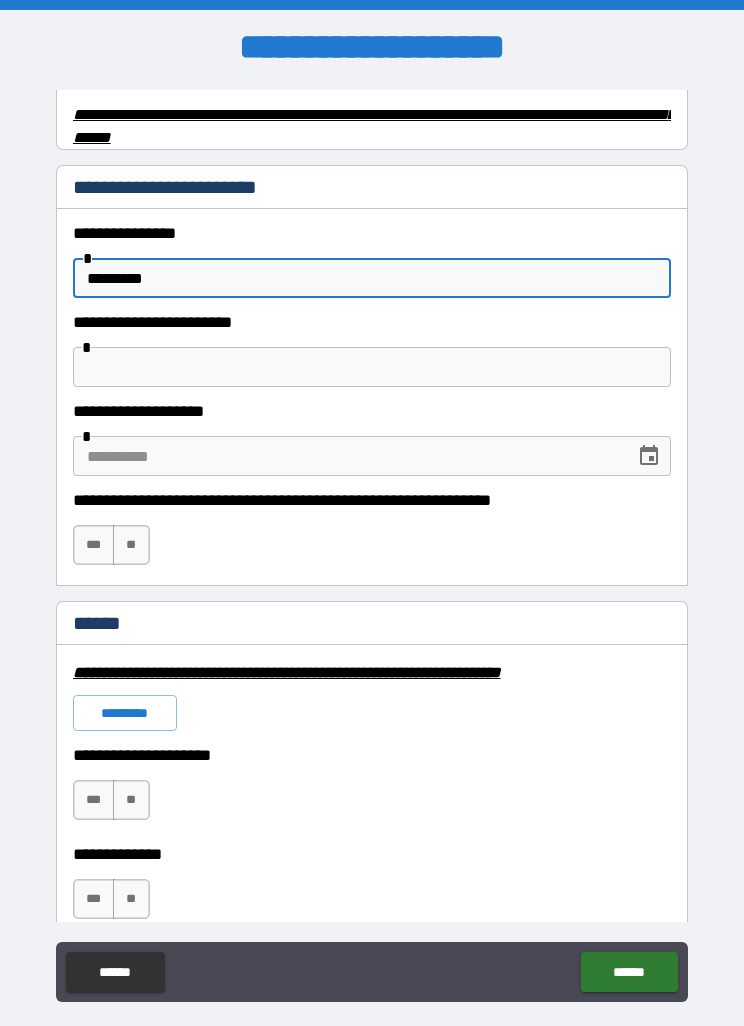 scroll, scrollTop: 1103, scrollLeft: 0, axis: vertical 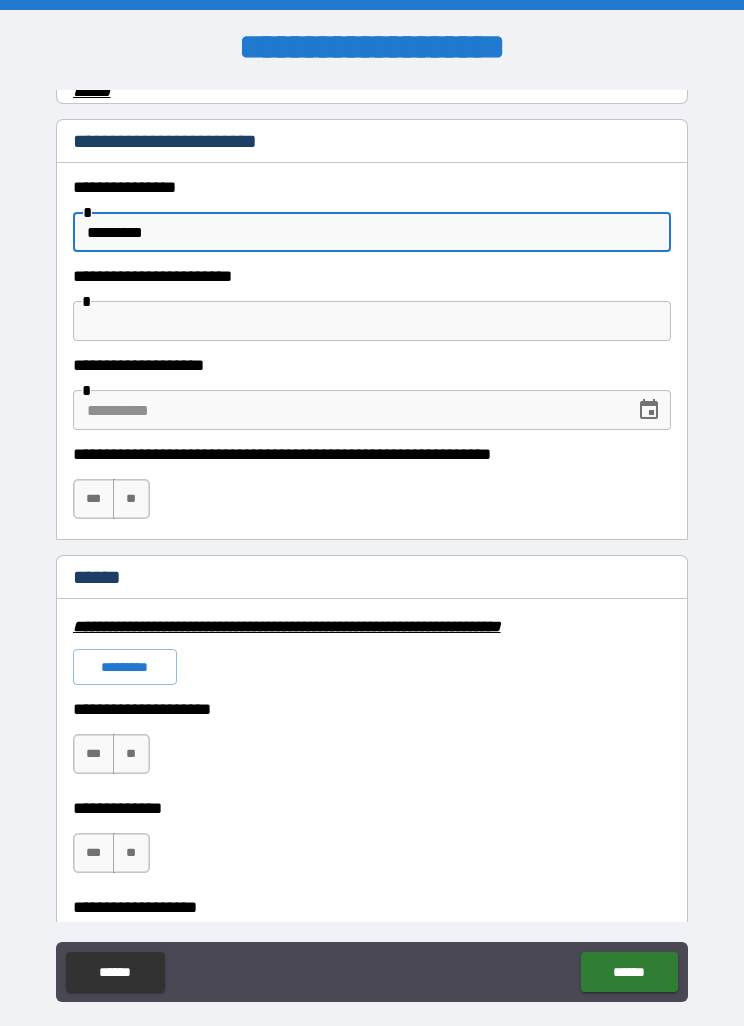 type on "*********" 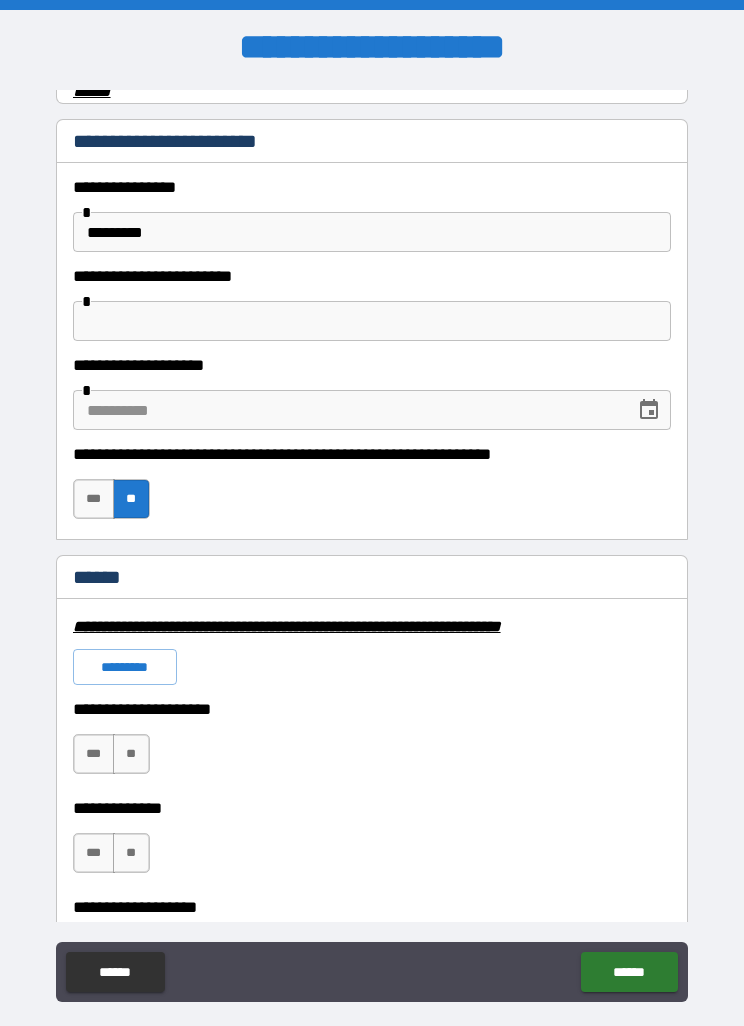 click 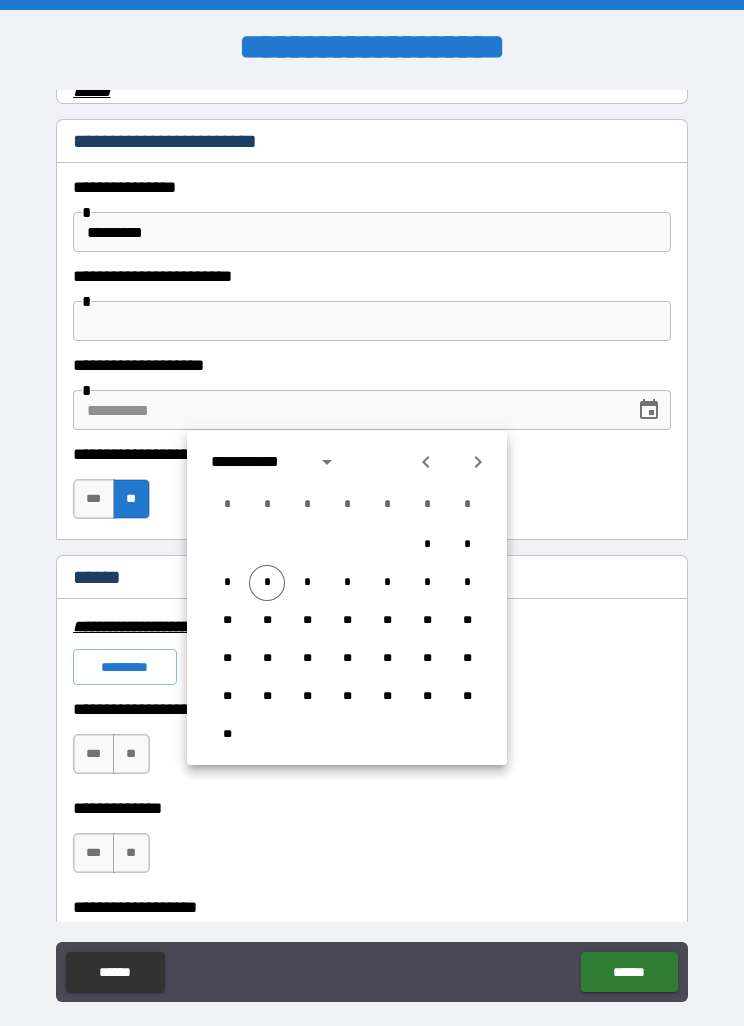 click at bounding box center [372, 321] 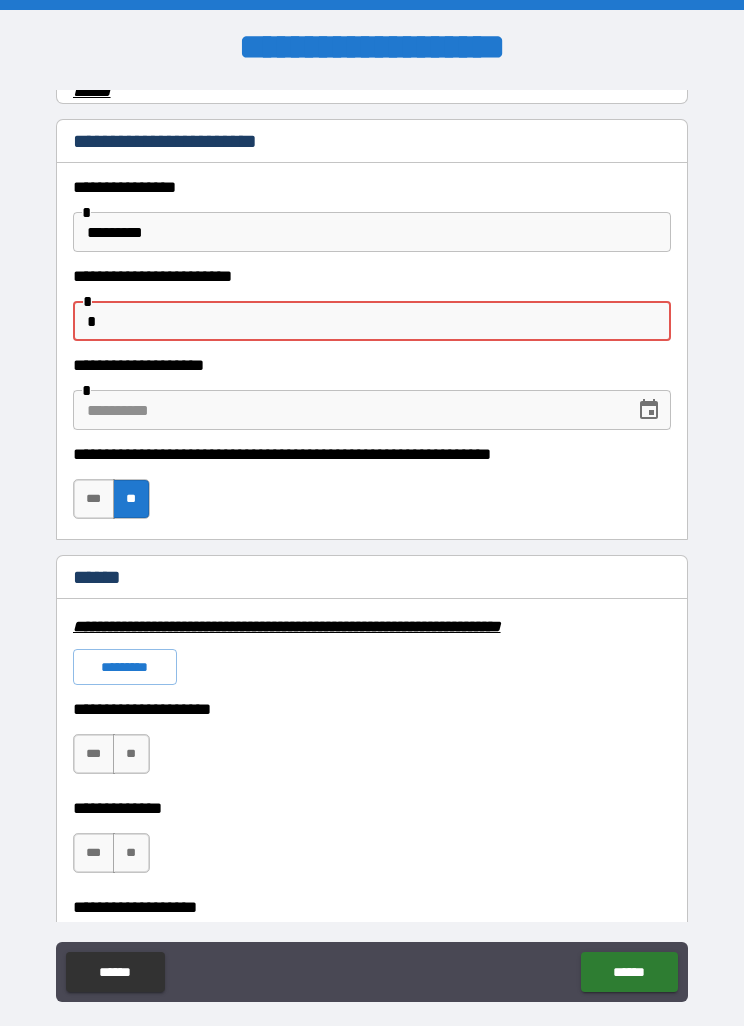 click on "*" at bounding box center (372, 321) 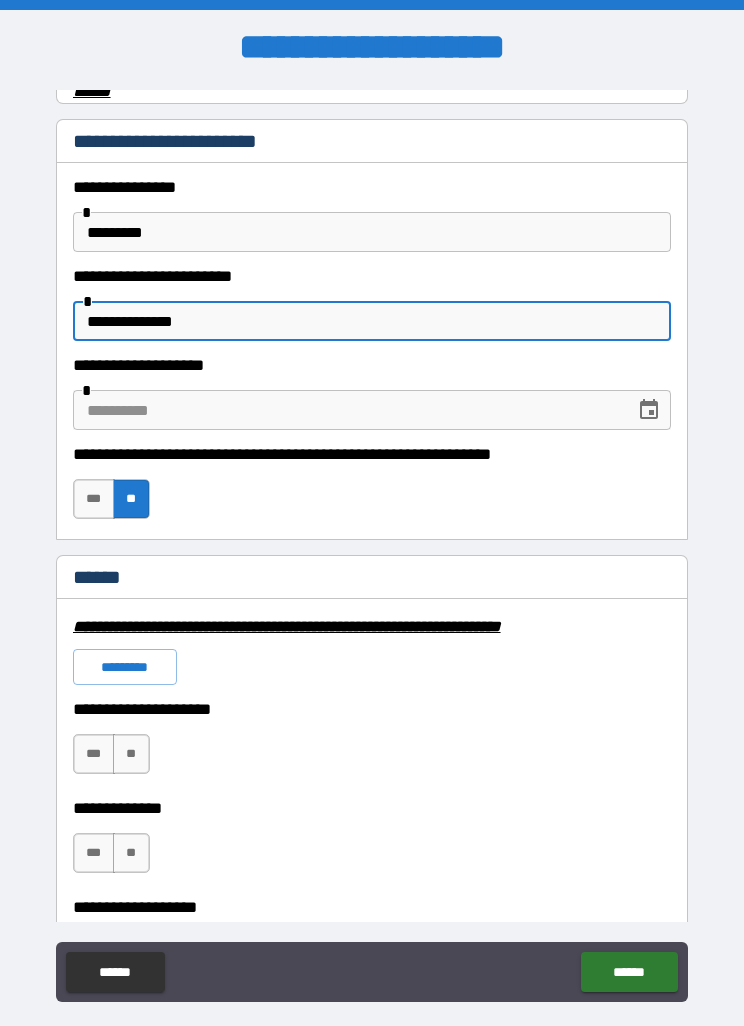 click at bounding box center [347, 410] 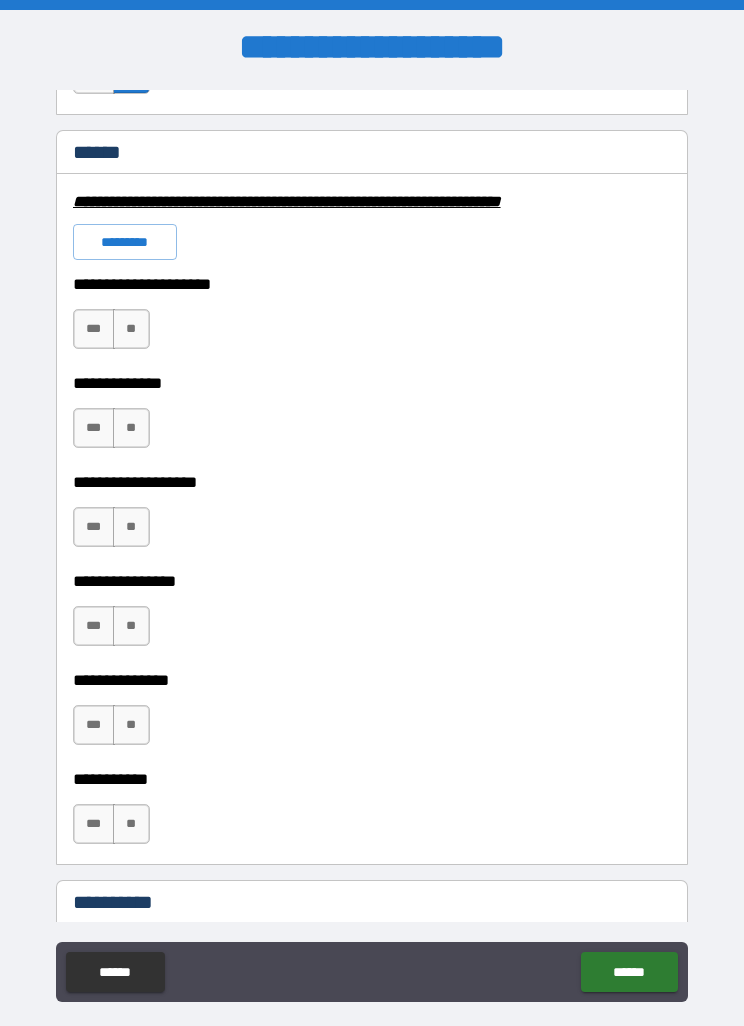 scroll, scrollTop: 1523, scrollLeft: 0, axis: vertical 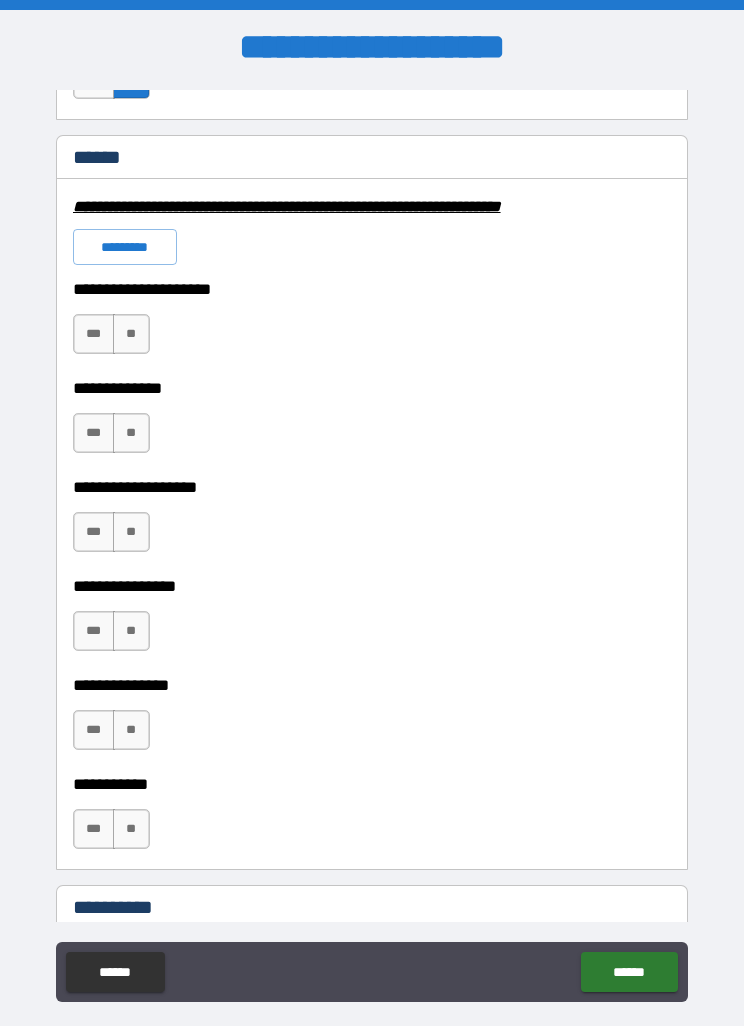 click on "*********" at bounding box center [125, 247] 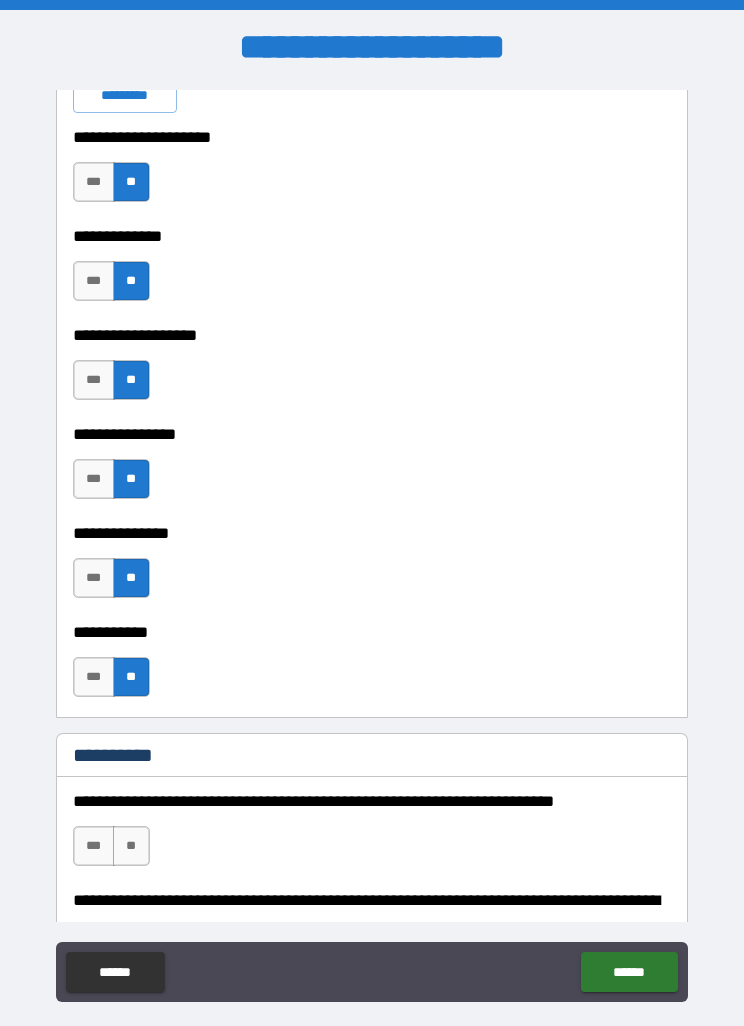 scroll, scrollTop: 1676, scrollLeft: 0, axis: vertical 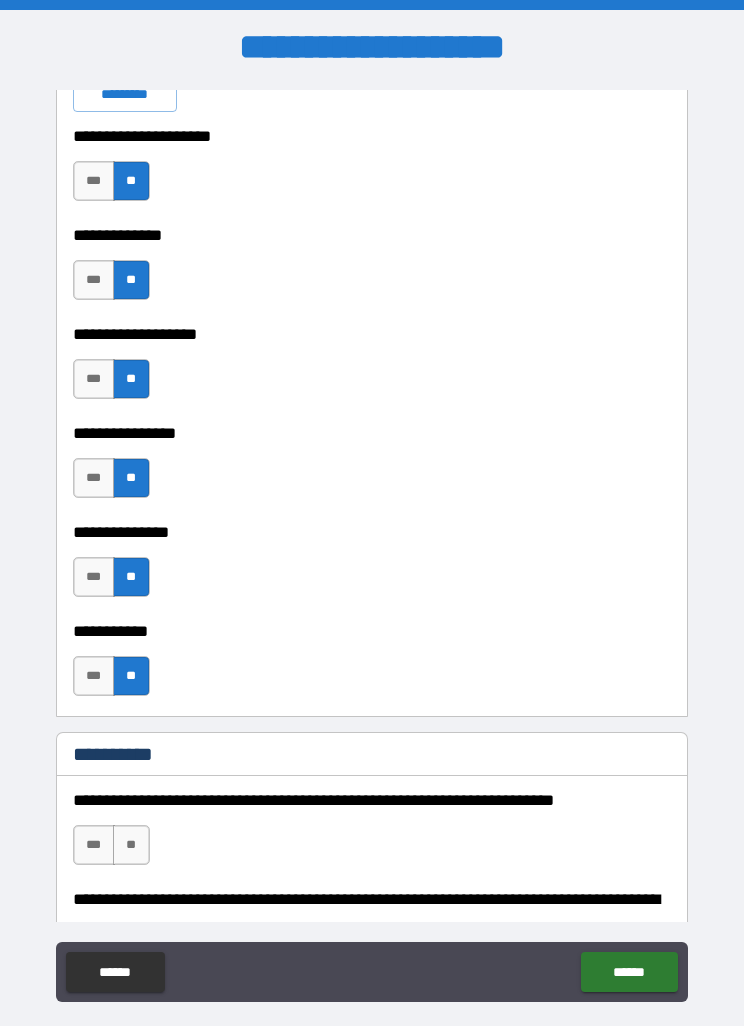 click on "***" at bounding box center (94, 676) 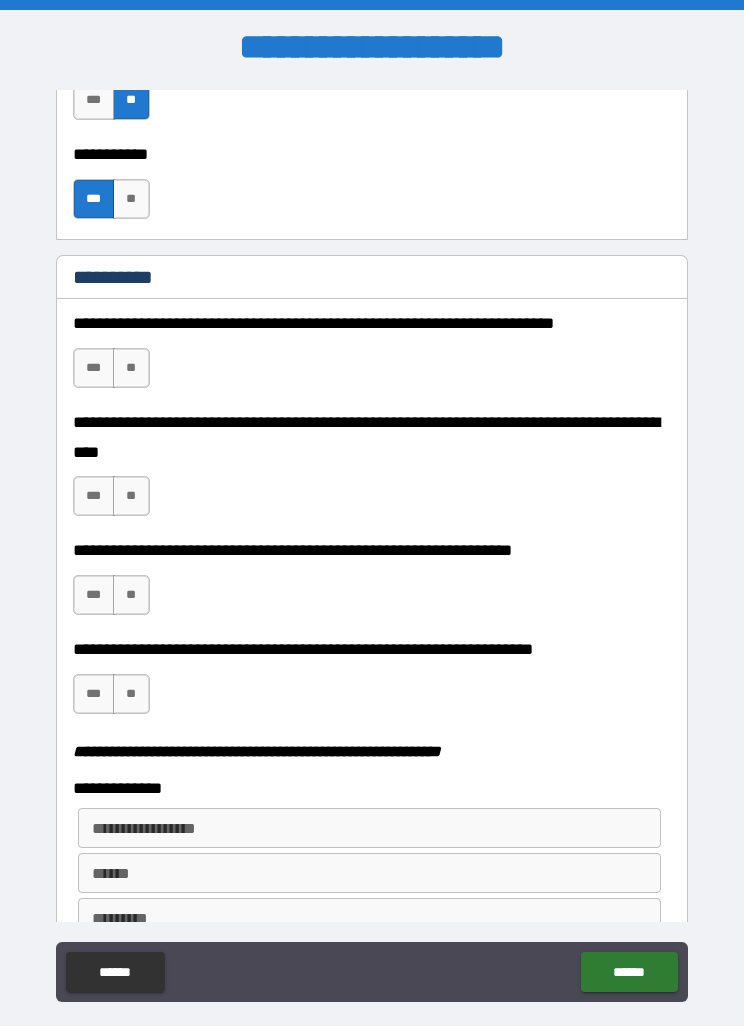 scroll, scrollTop: 2152, scrollLeft: 0, axis: vertical 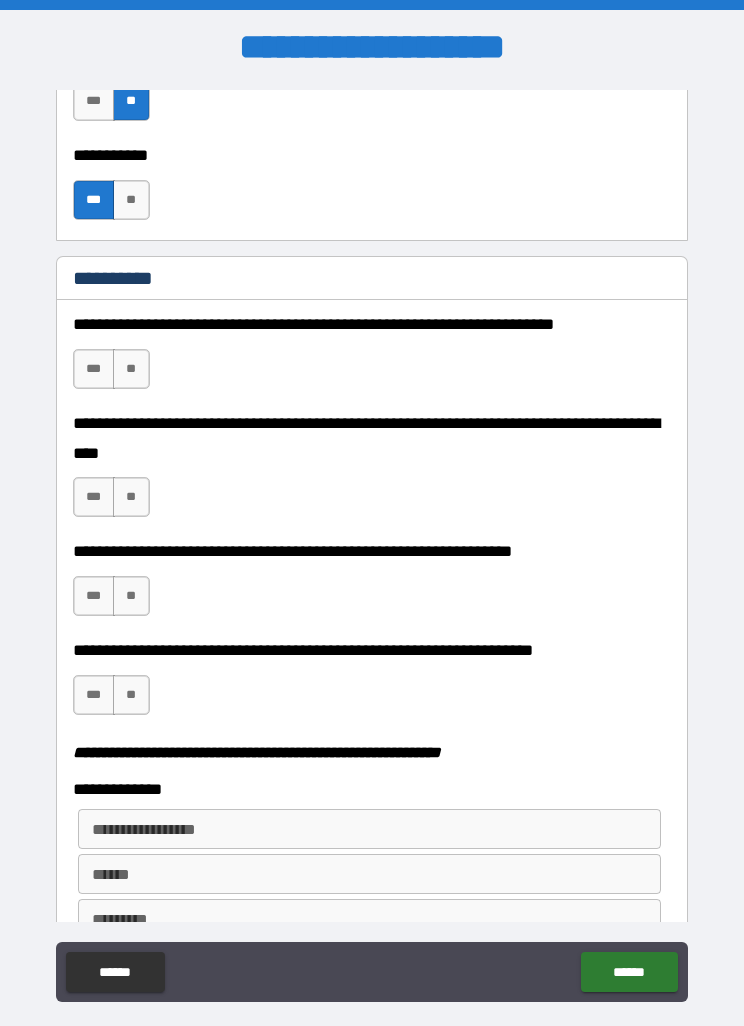 click on "**" at bounding box center [131, 369] 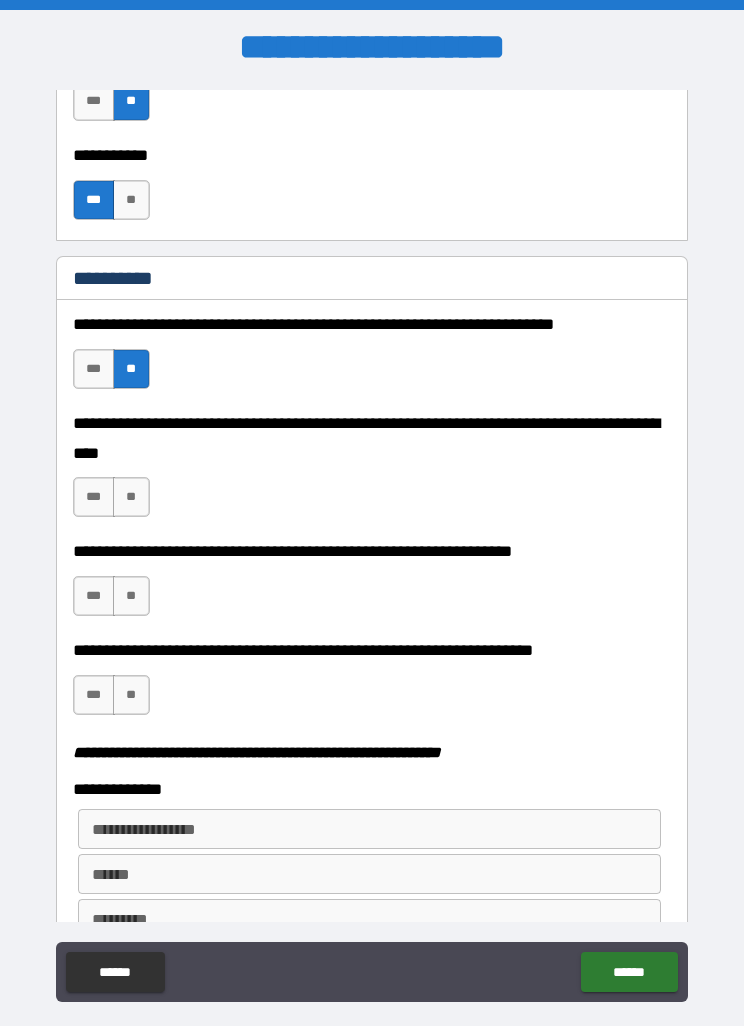 click on "**" at bounding box center [131, 497] 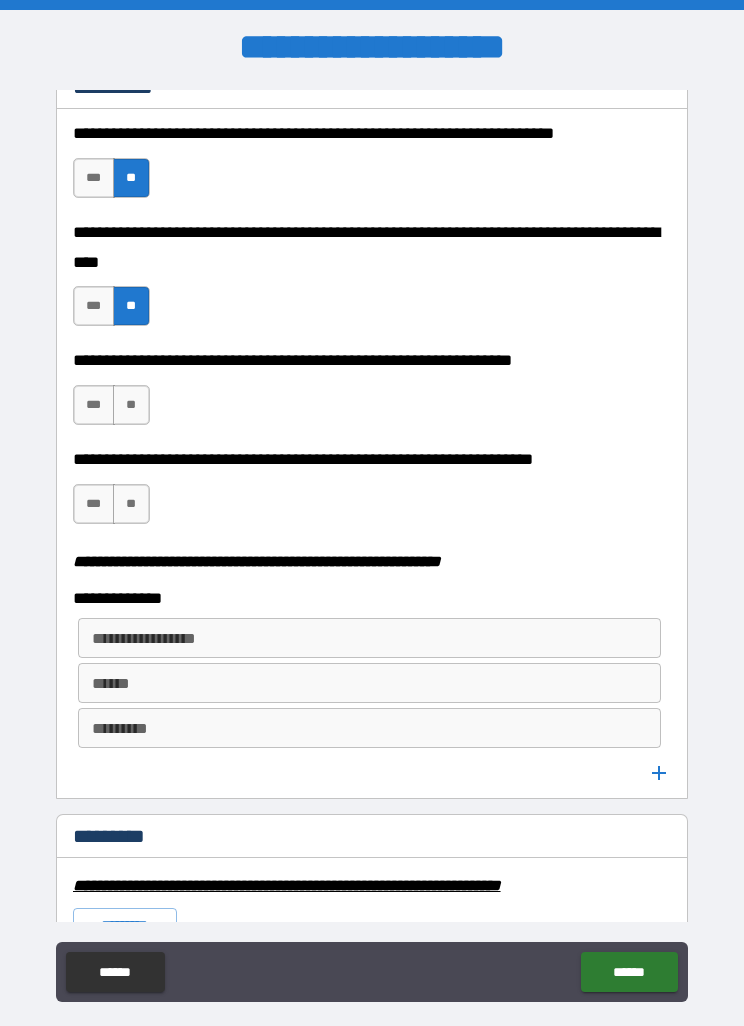 scroll, scrollTop: 2359, scrollLeft: 0, axis: vertical 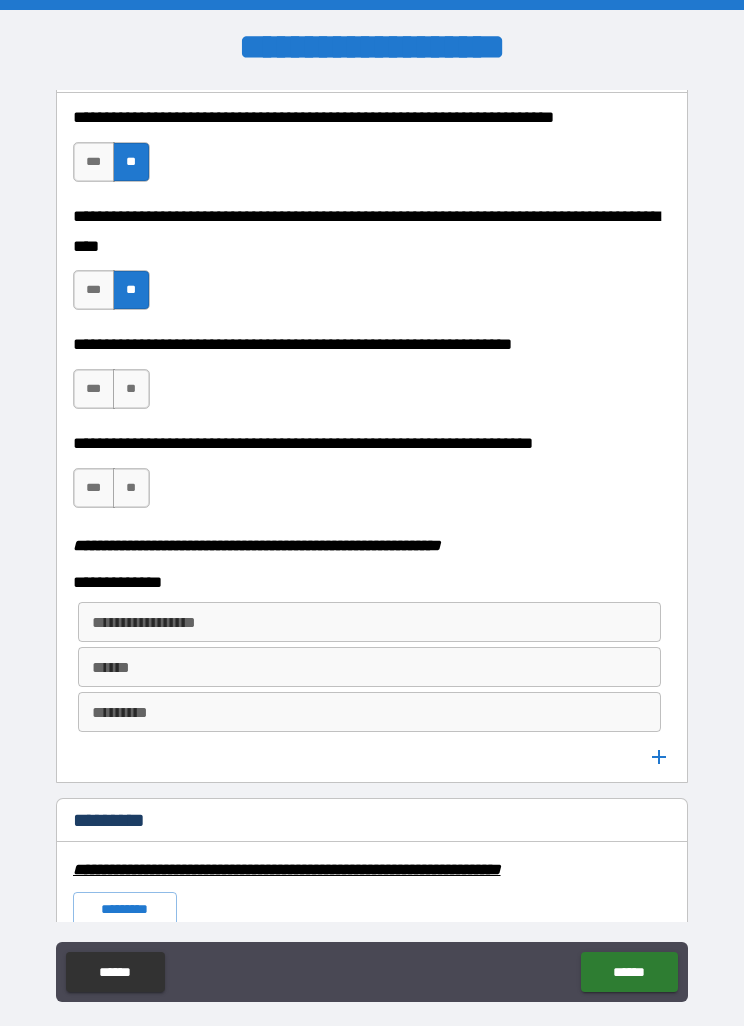 click on "**" at bounding box center (131, 389) 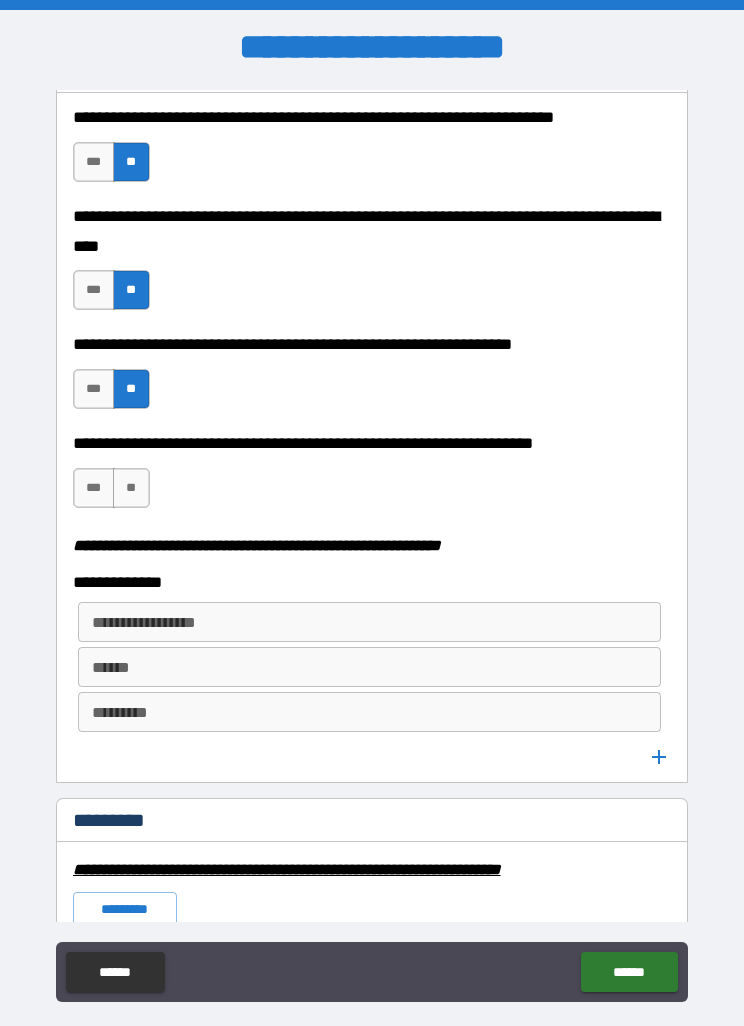 click on "***" at bounding box center [94, 488] 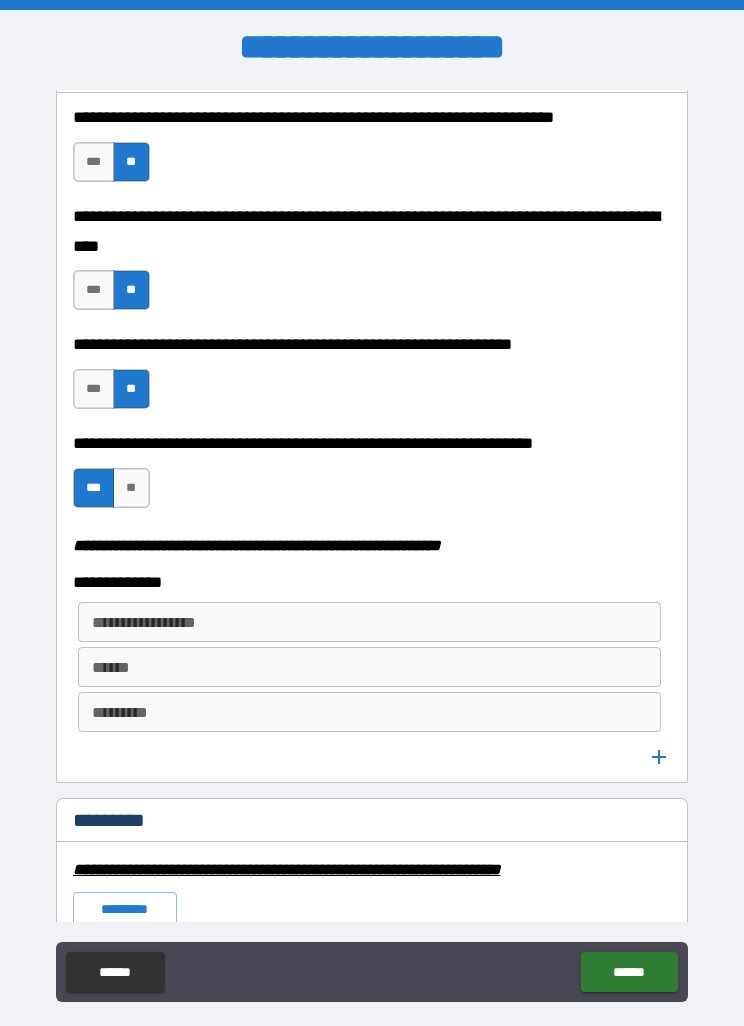 click on "**********" at bounding box center [370, 622] 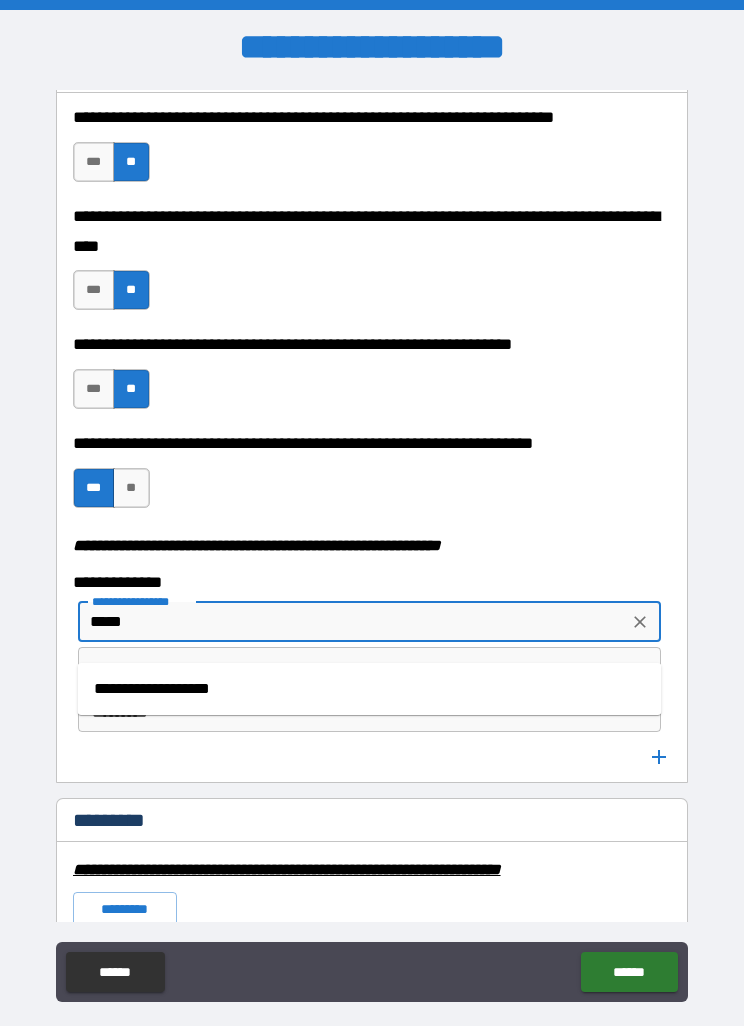 click on "**********" at bounding box center (370, 689) 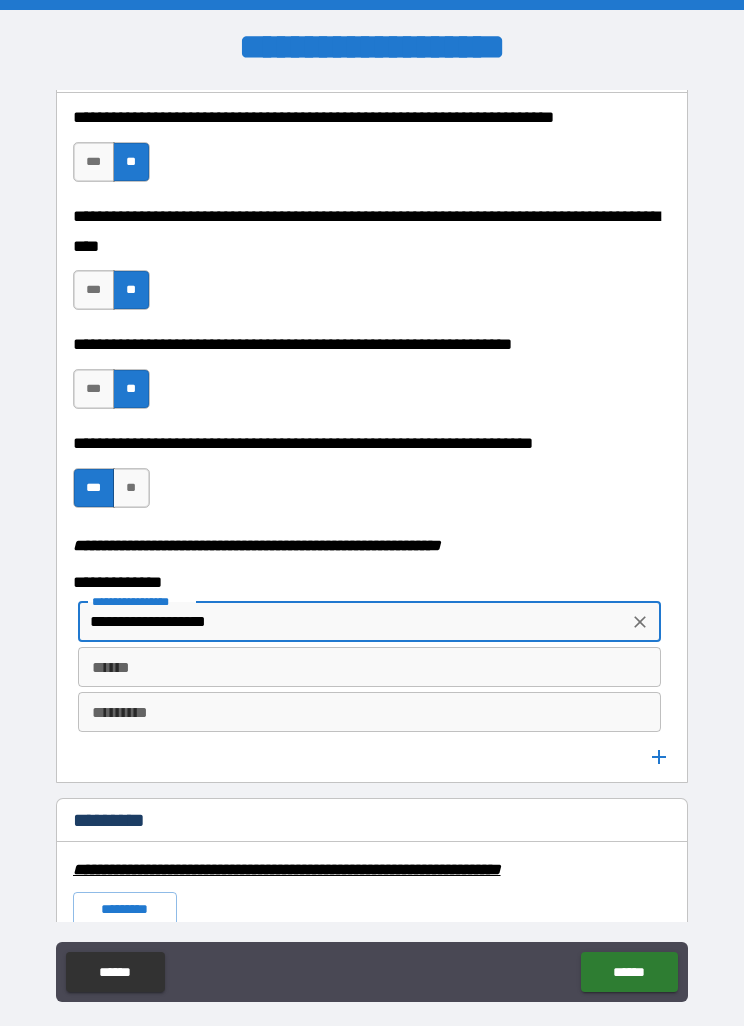 click on "******" at bounding box center [370, 667] 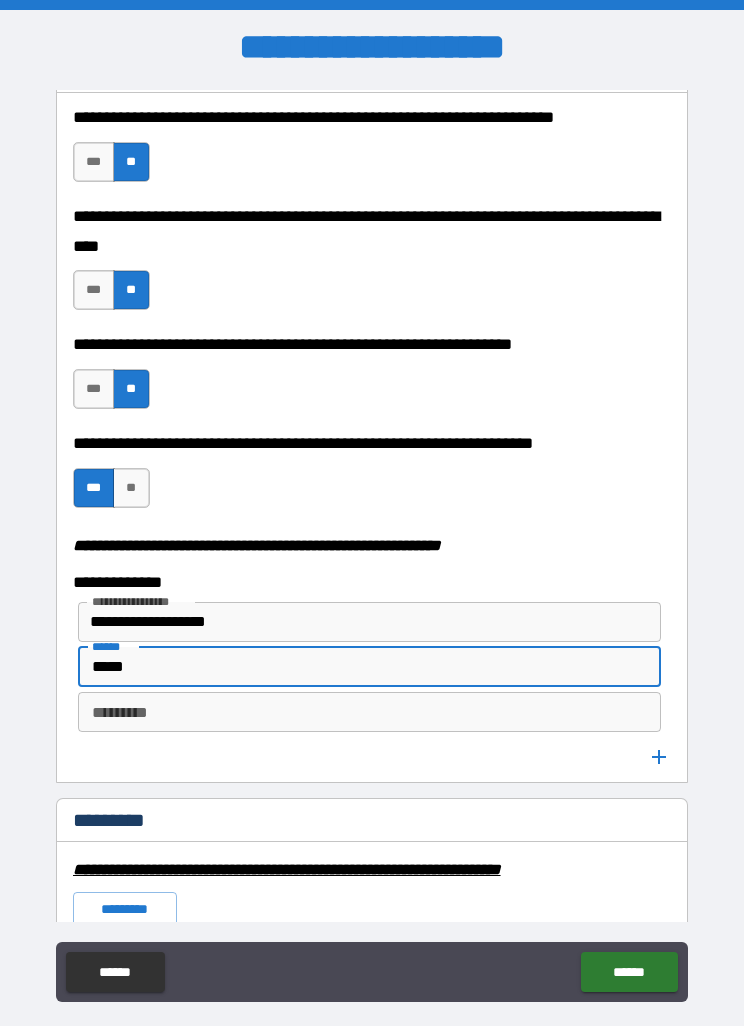type on "*****" 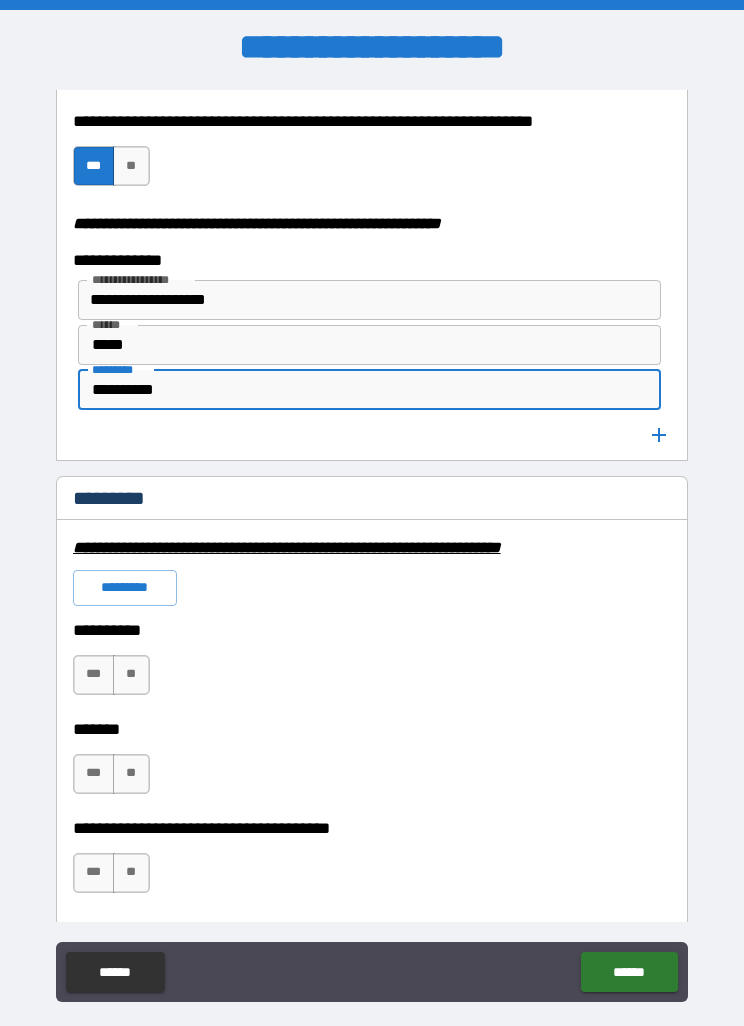 scroll, scrollTop: 2703, scrollLeft: 0, axis: vertical 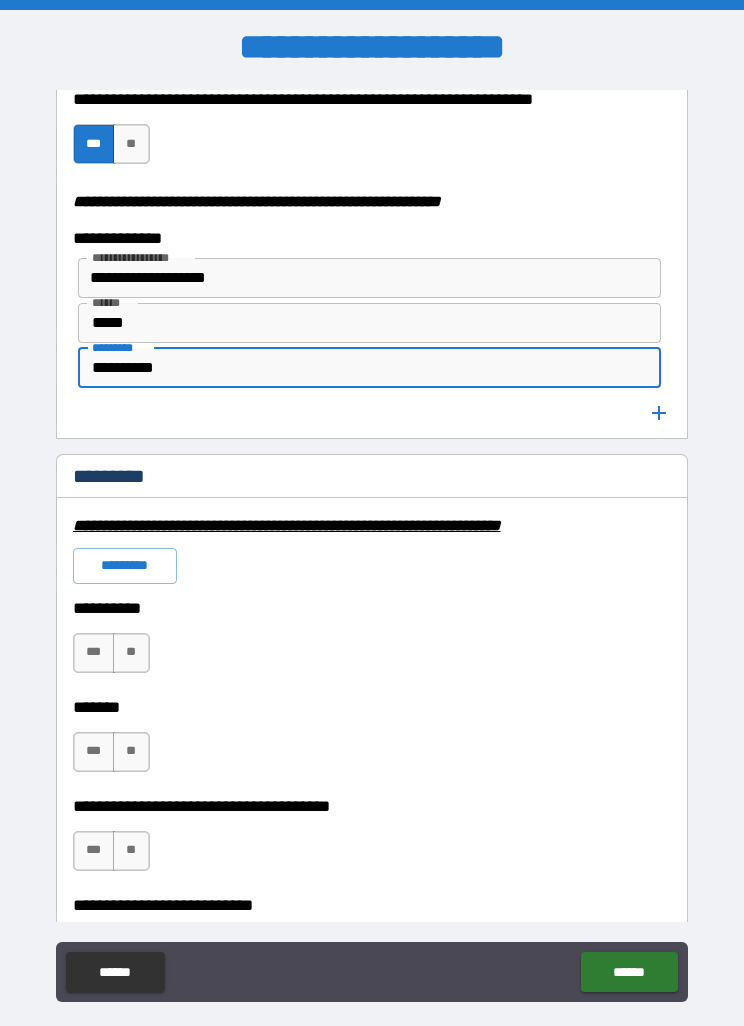 type on "**********" 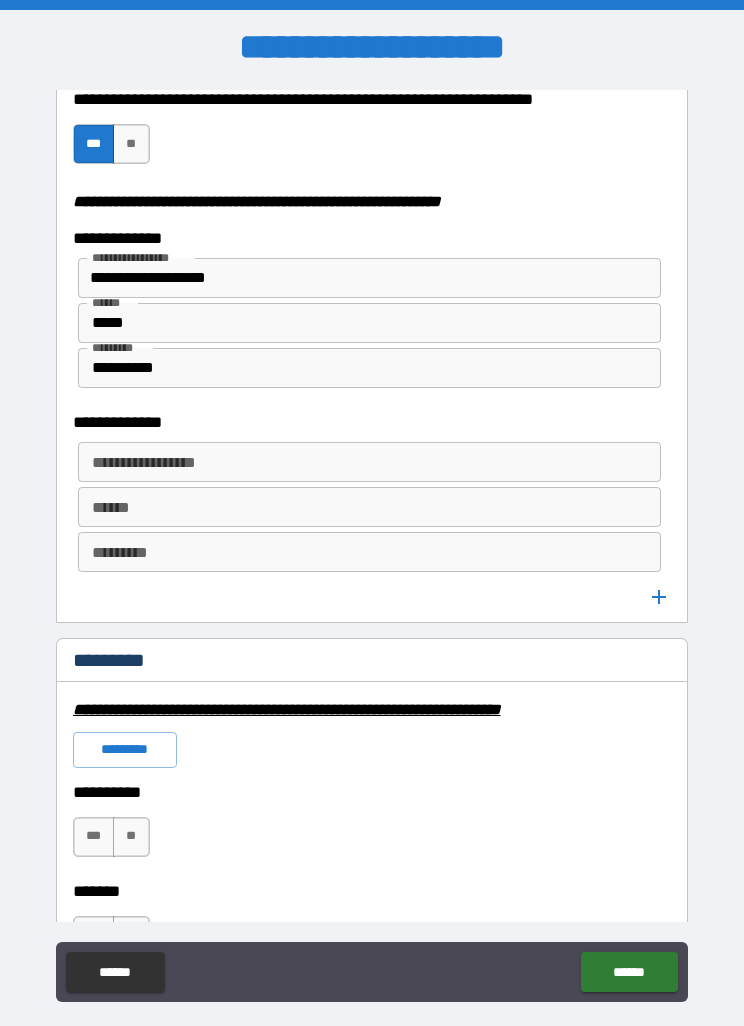 click on "**********" at bounding box center (370, 462) 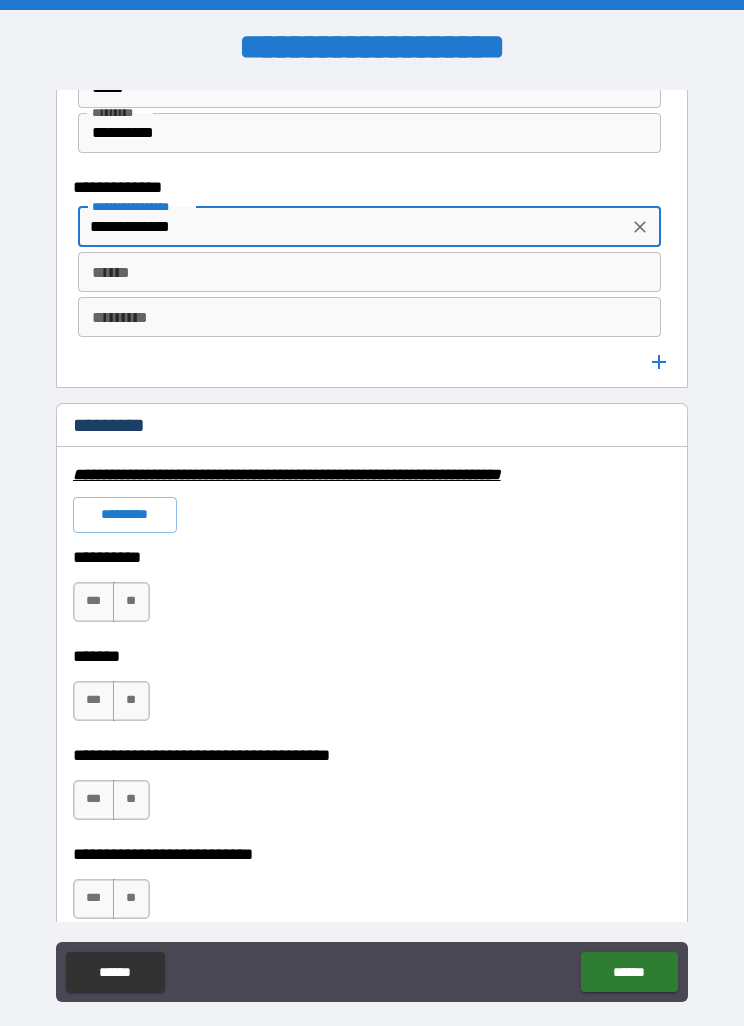 scroll, scrollTop: 2950, scrollLeft: 0, axis: vertical 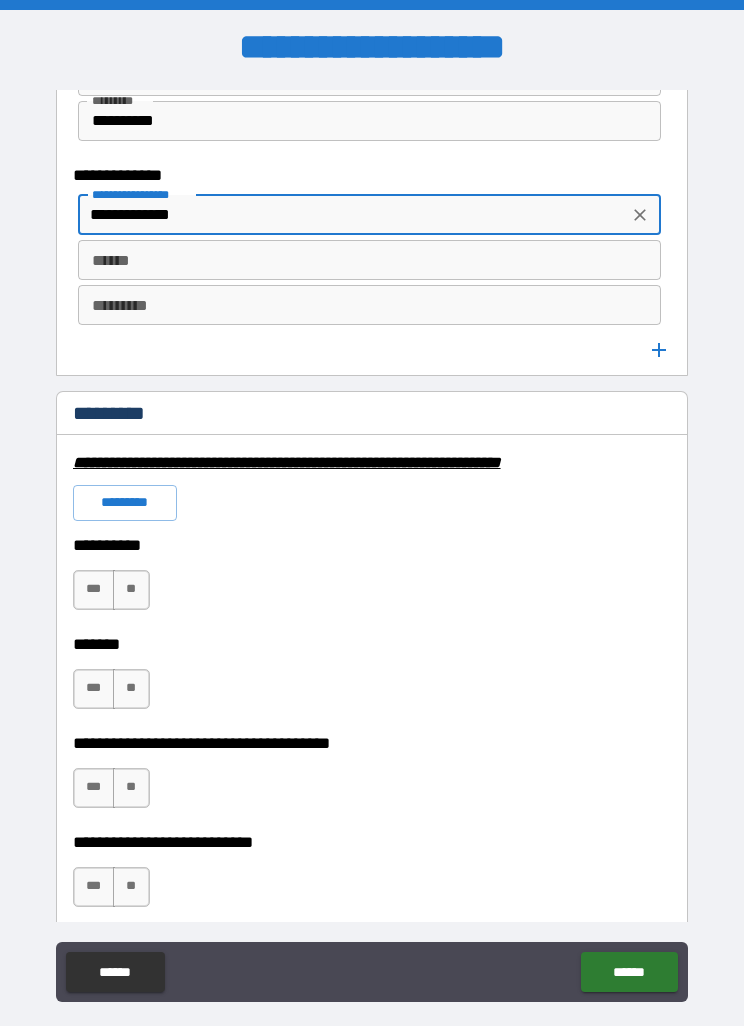 type on "**********" 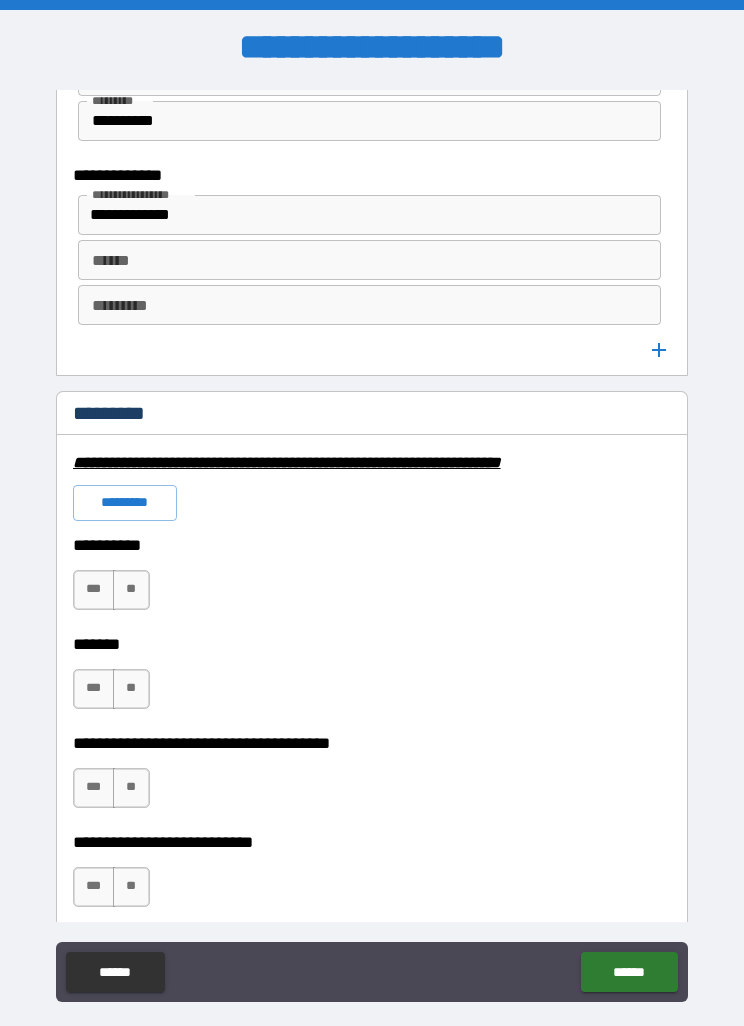 click on "*********" at bounding box center (125, 503) 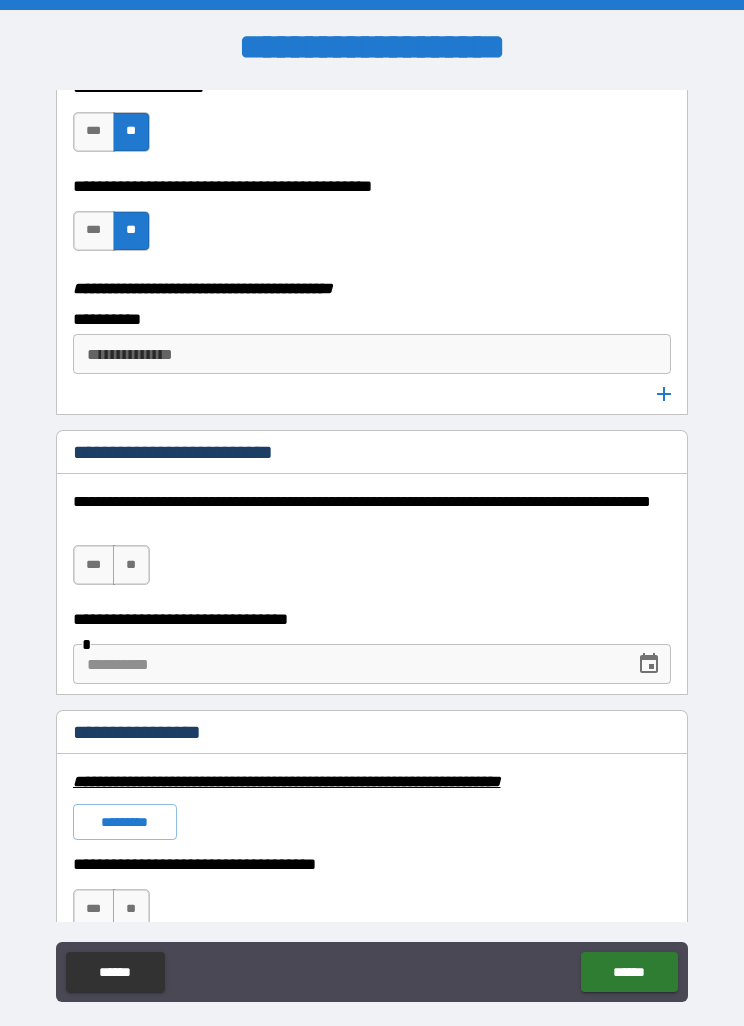 scroll, scrollTop: 4203, scrollLeft: 0, axis: vertical 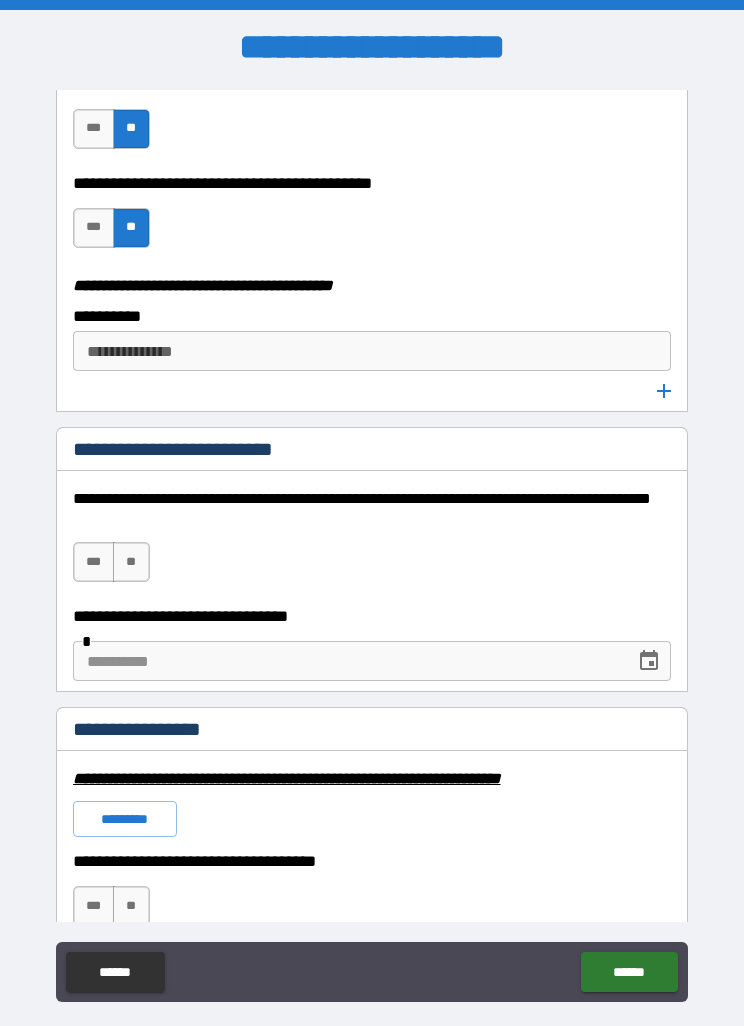 click on "**" at bounding box center (131, 562) 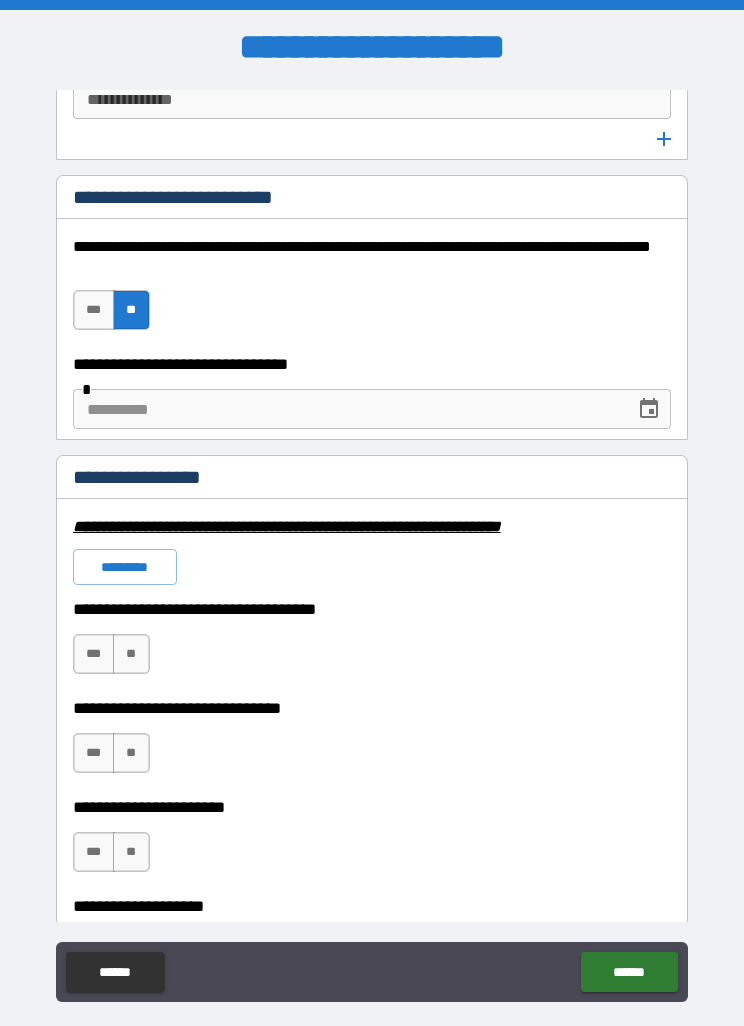 scroll, scrollTop: 4460, scrollLeft: 0, axis: vertical 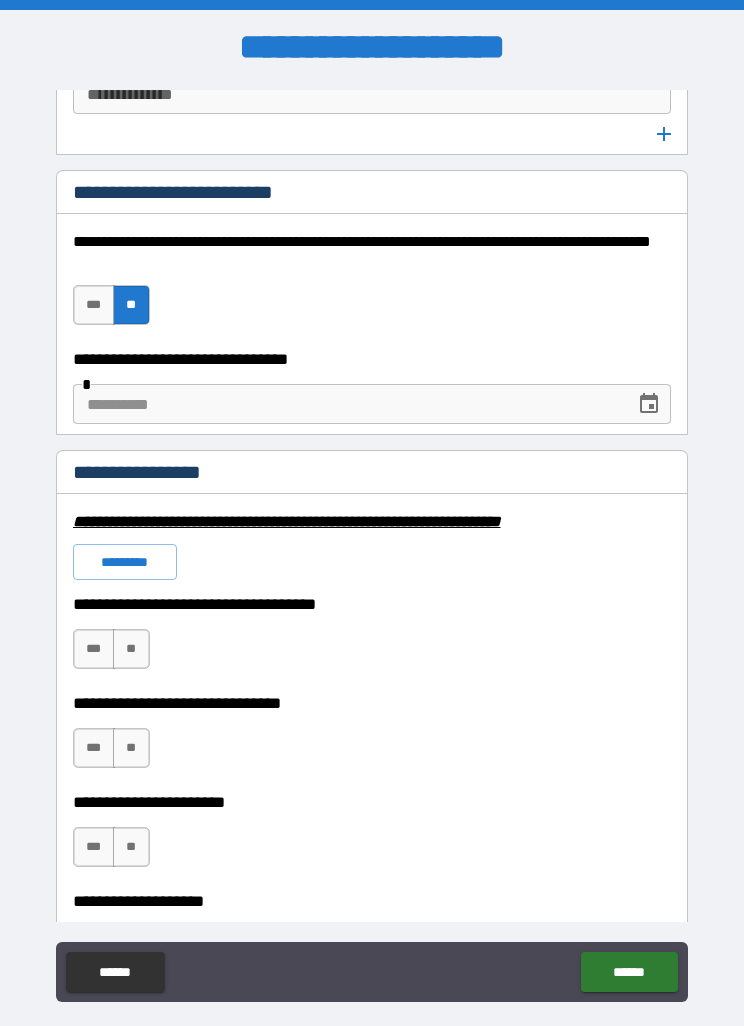 click on "*********" at bounding box center [125, 562] 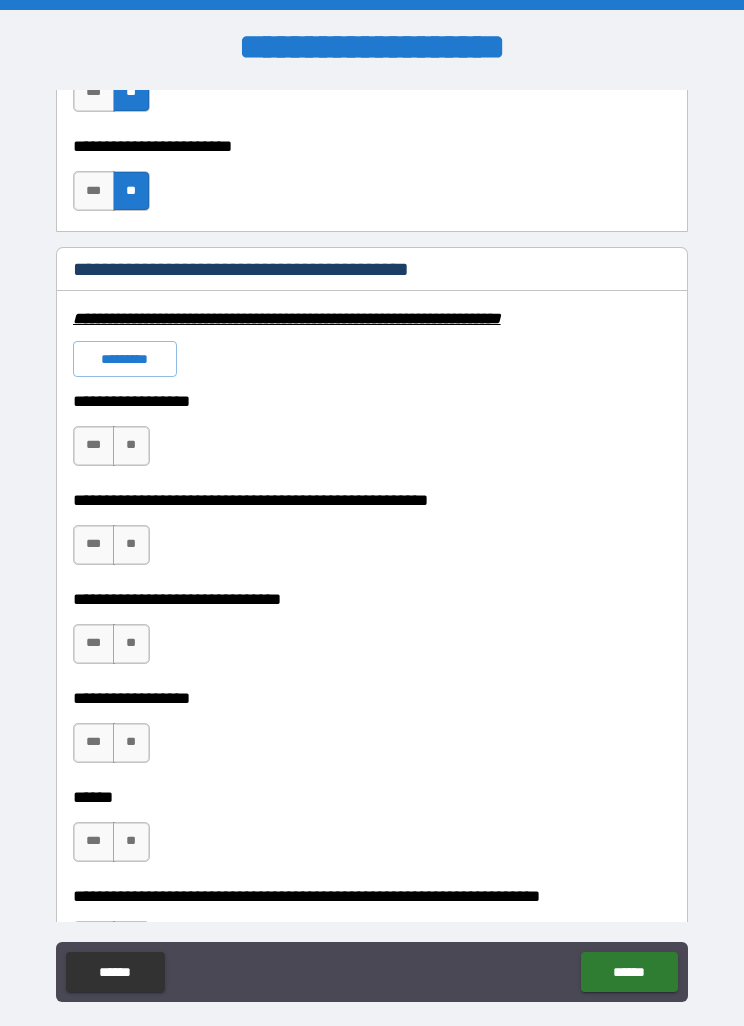 scroll, scrollTop: 6214, scrollLeft: 0, axis: vertical 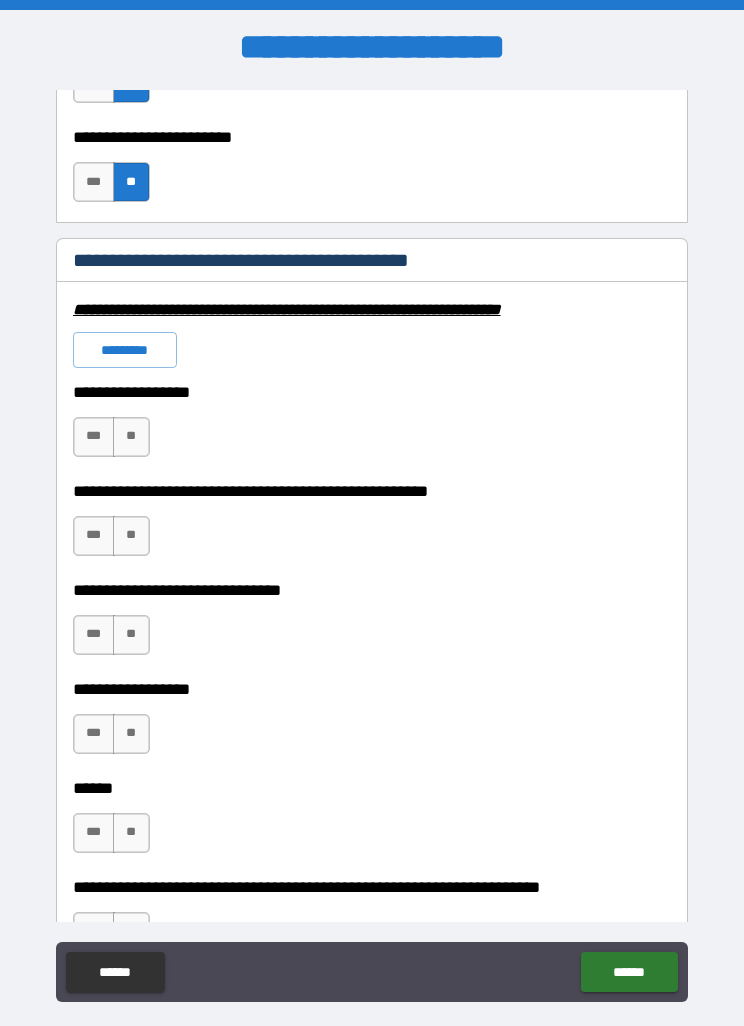 click on "*********" at bounding box center (125, 350) 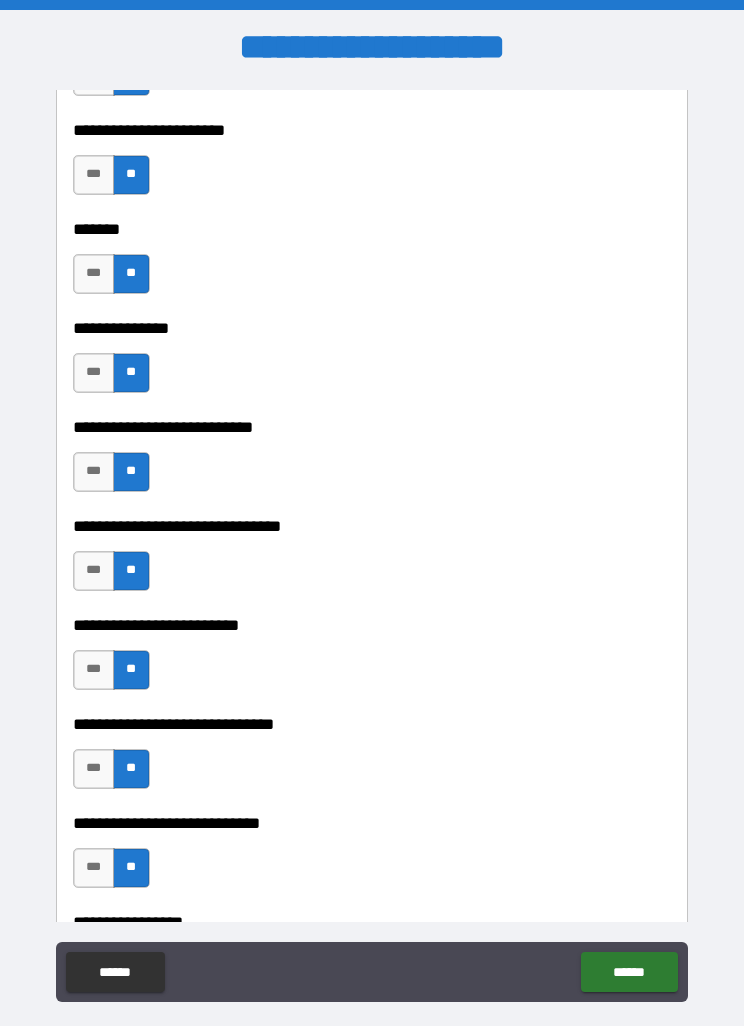 scroll, scrollTop: 8456, scrollLeft: 0, axis: vertical 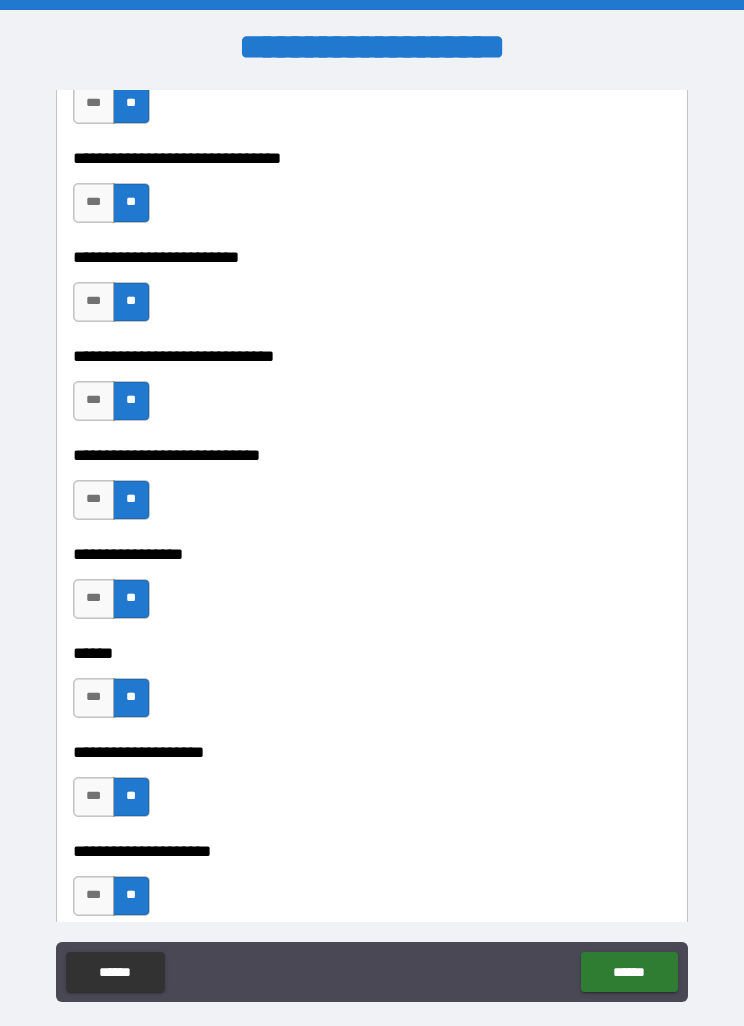 click on "***" at bounding box center [94, 302] 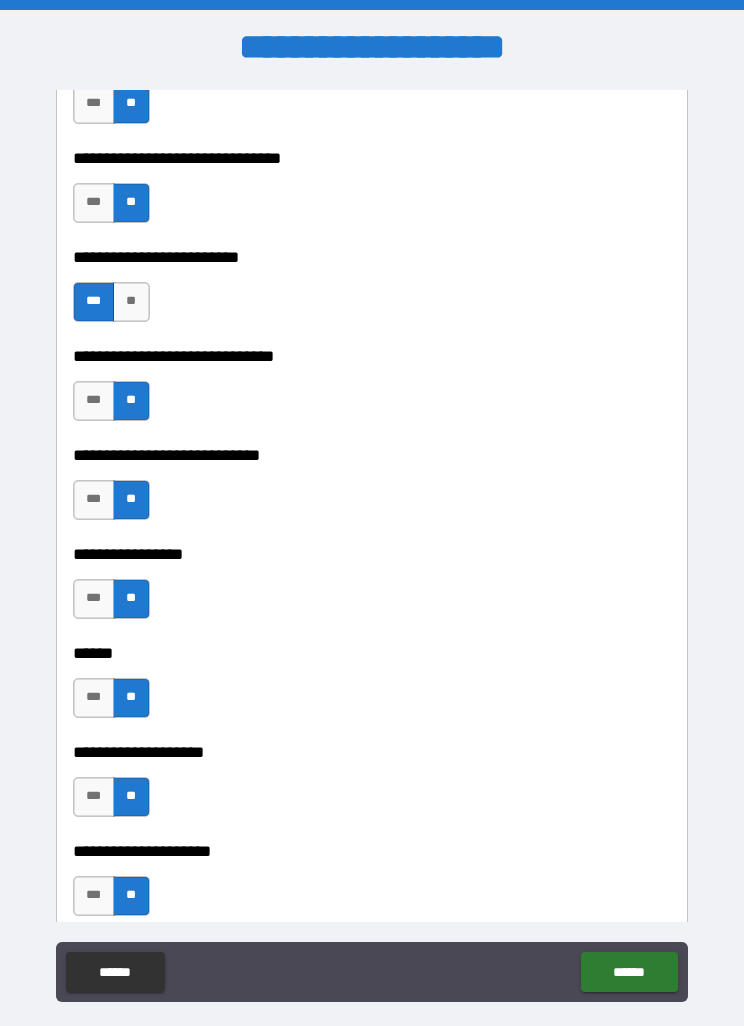 click on "**" at bounding box center [131, 302] 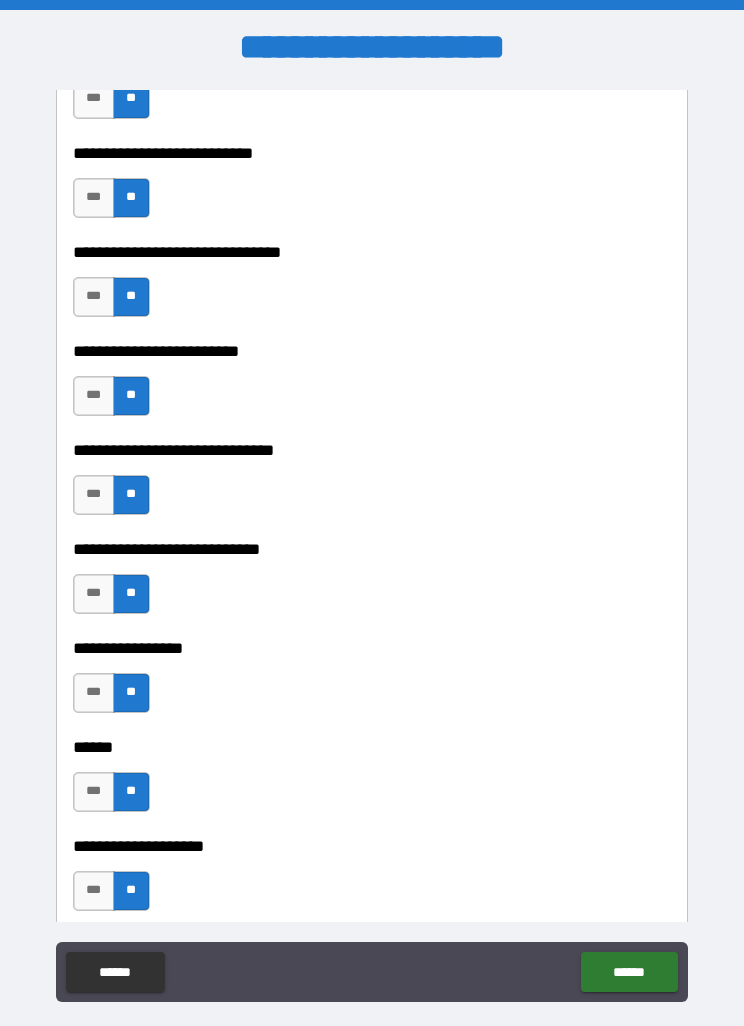 scroll, scrollTop: 8713, scrollLeft: 0, axis: vertical 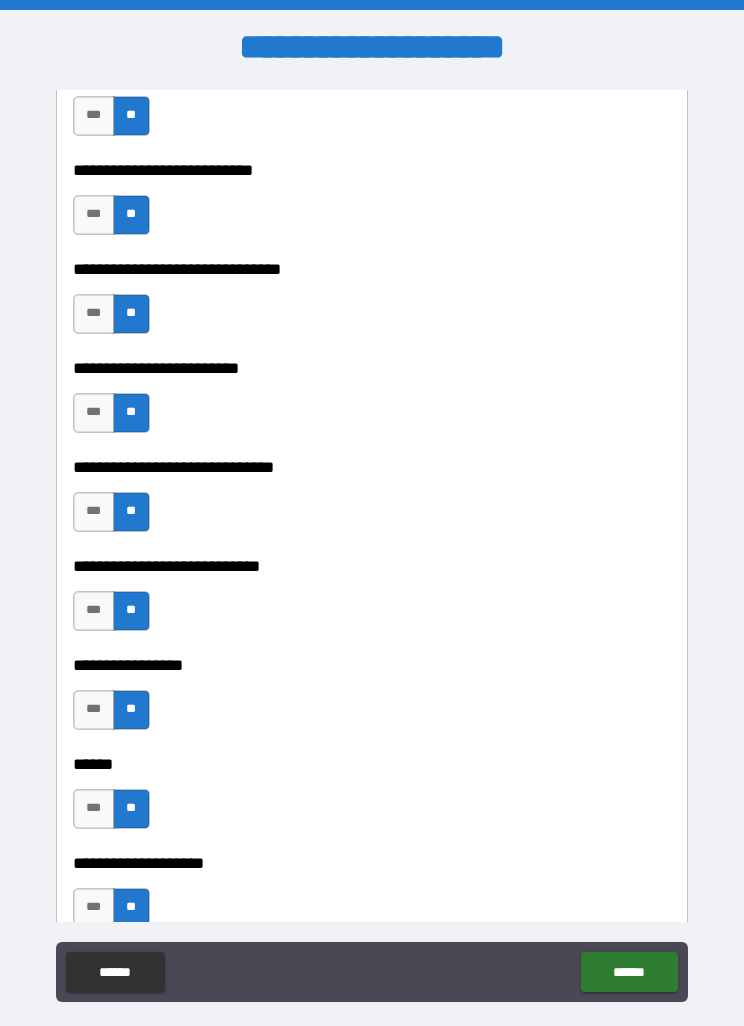 click on "***" at bounding box center (94, 710) 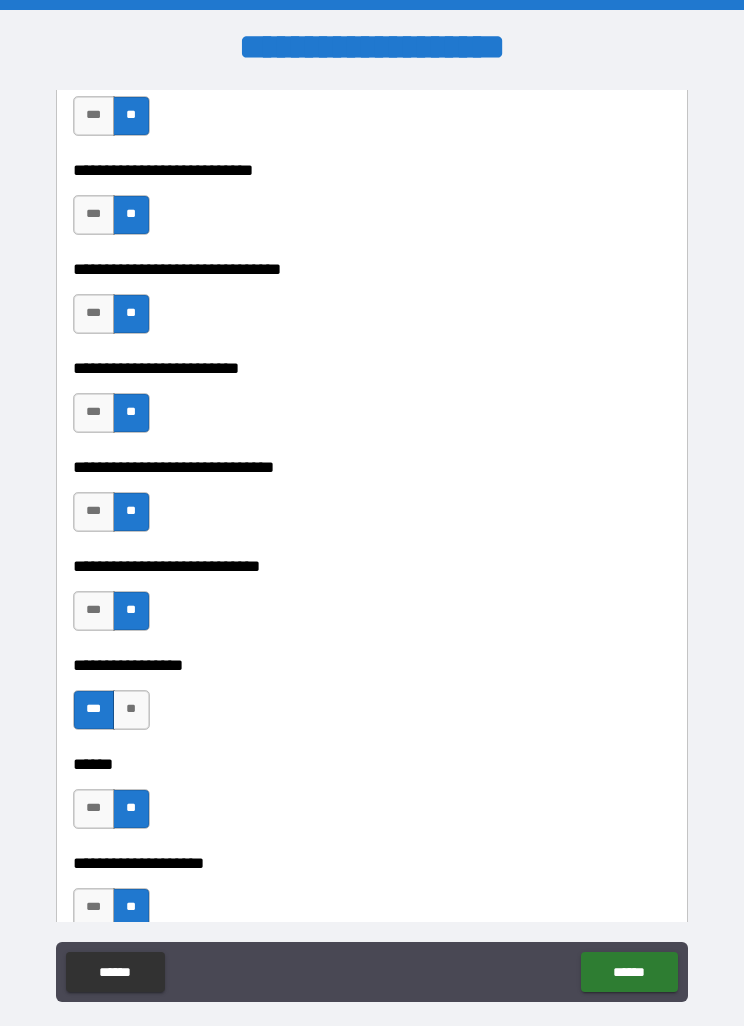 click on "***" at bounding box center [94, 413] 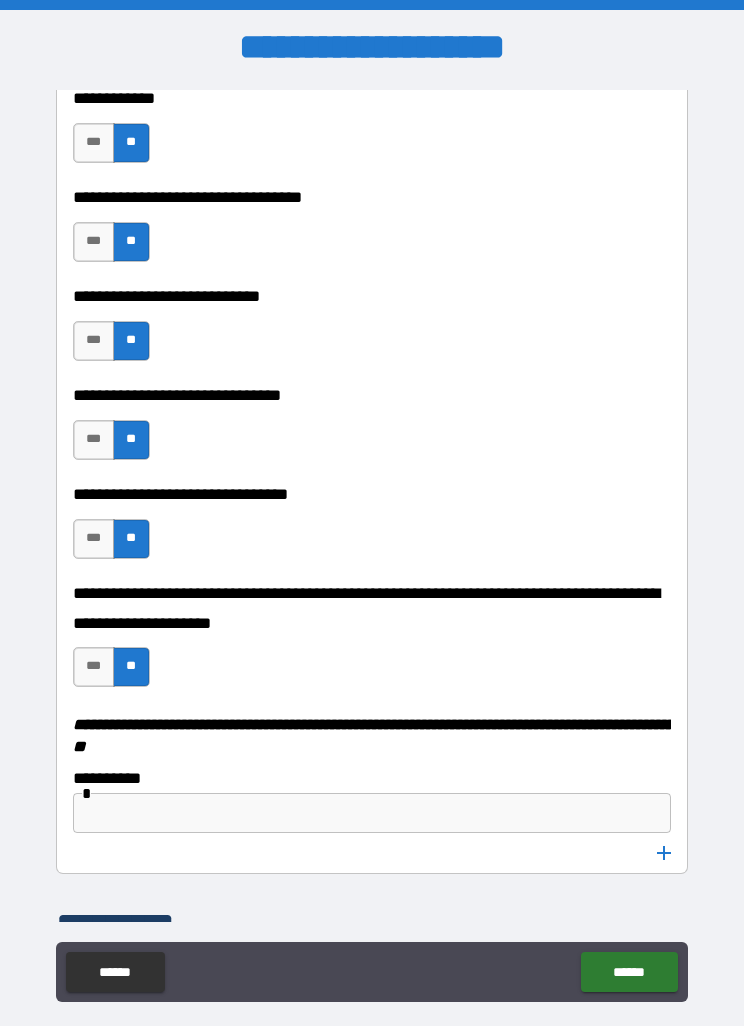 scroll, scrollTop: 9994, scrollLeft: 0, axis: vertical 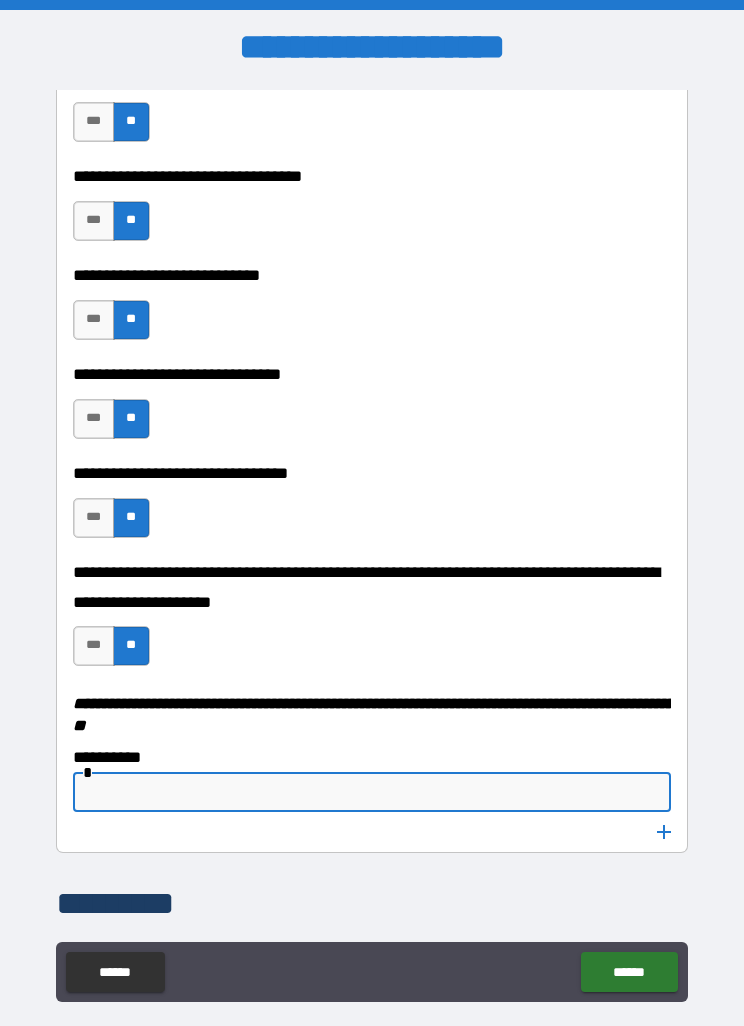 type on "*" 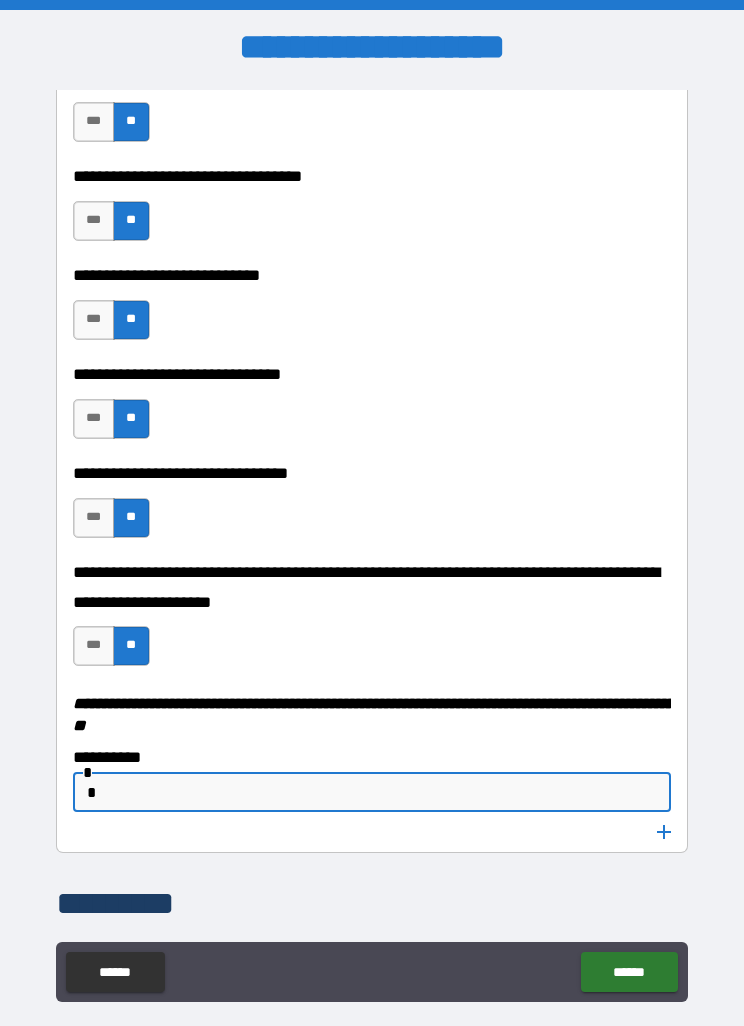 type 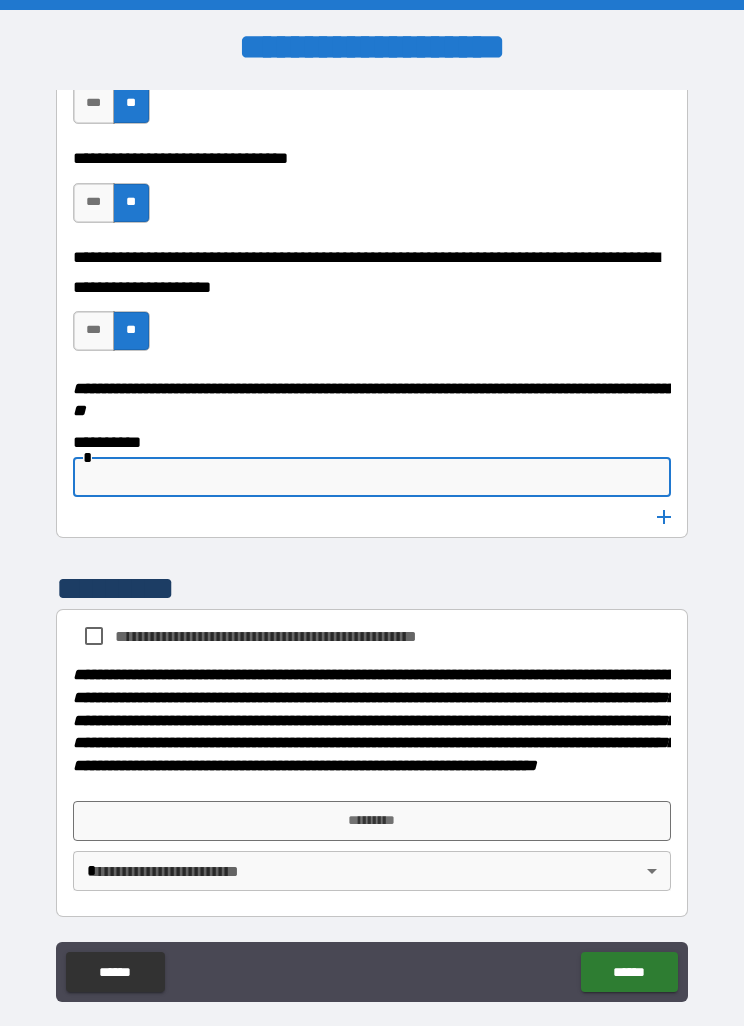 scroll, scrollTop: 10407, scrollLeft: 0, axis: vertical 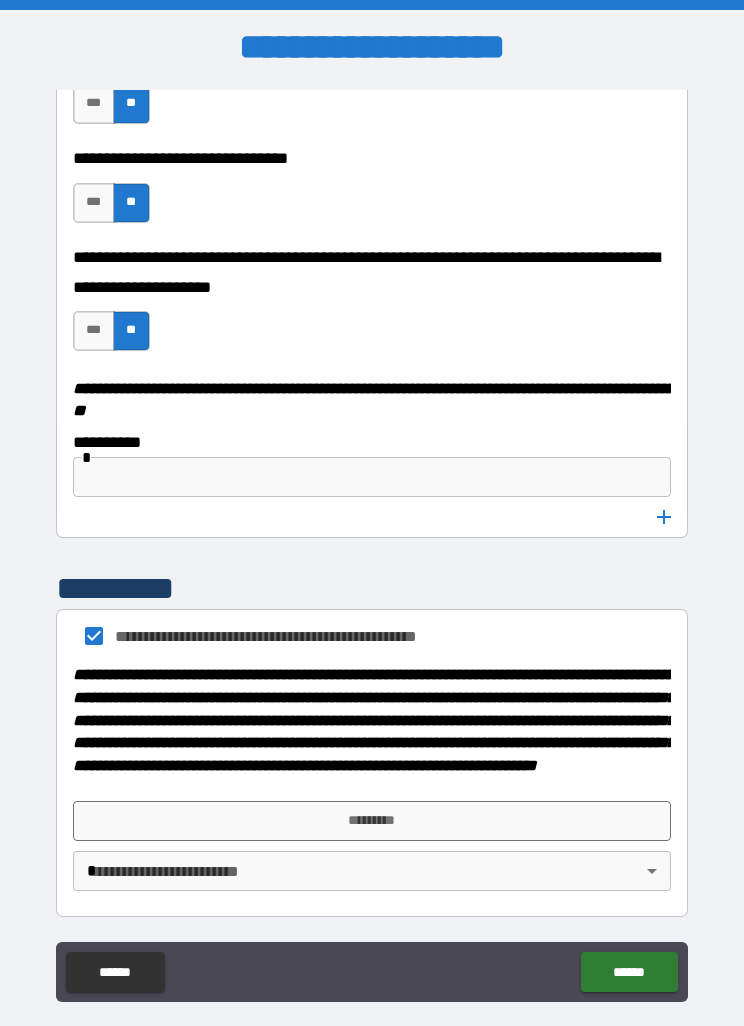 click on "*********" at bounding box center [372, 821] 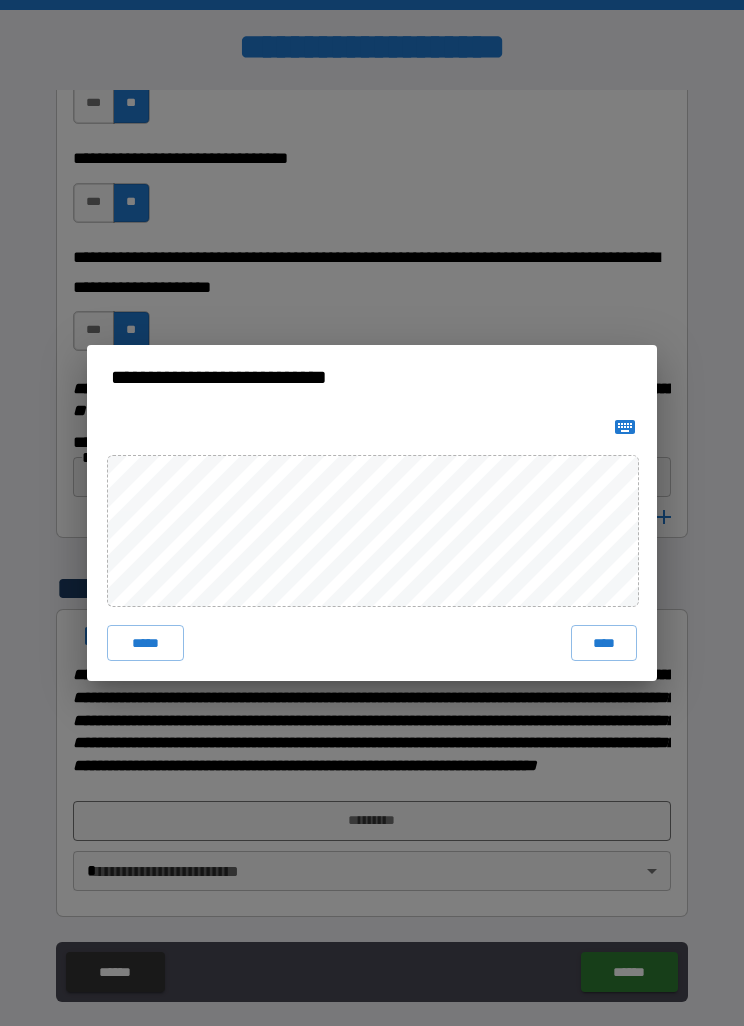 click on "****" at bounding box center (604, 643) 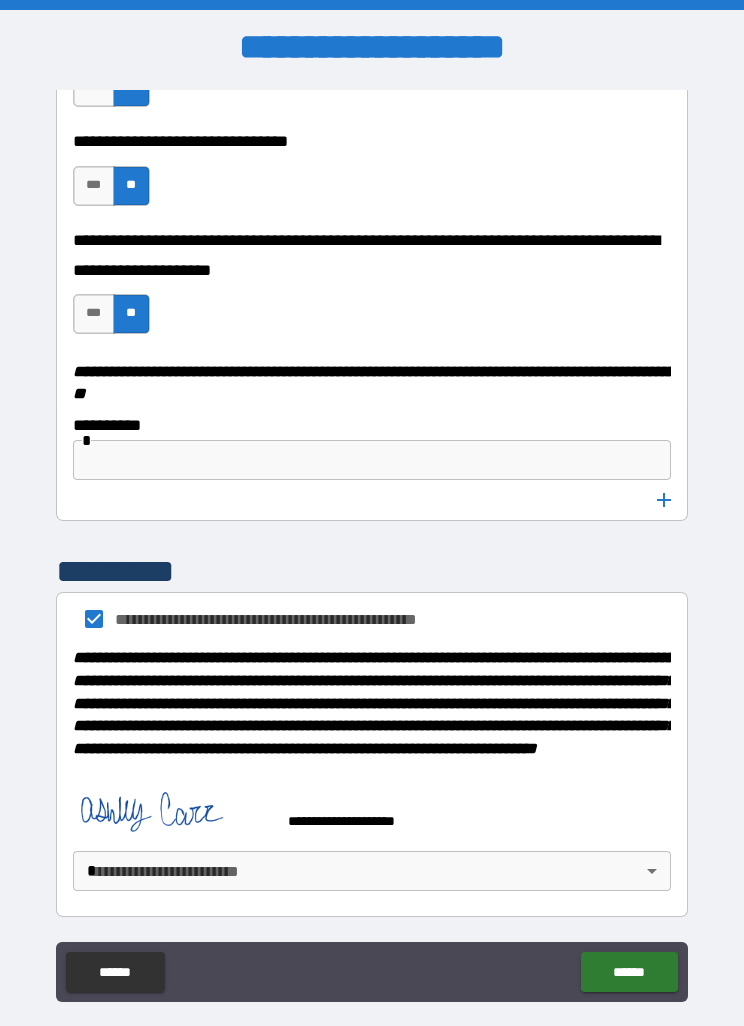 click on "**********" at bounding box center (372, 545) 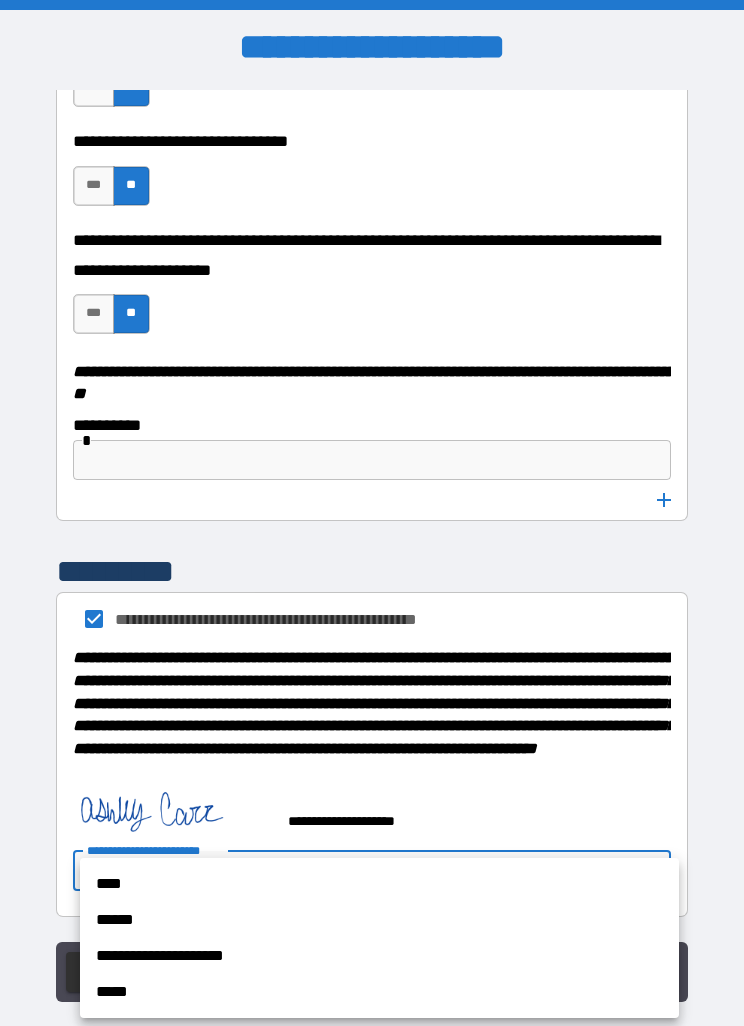 click on "****" at bounding box center (379, 884) 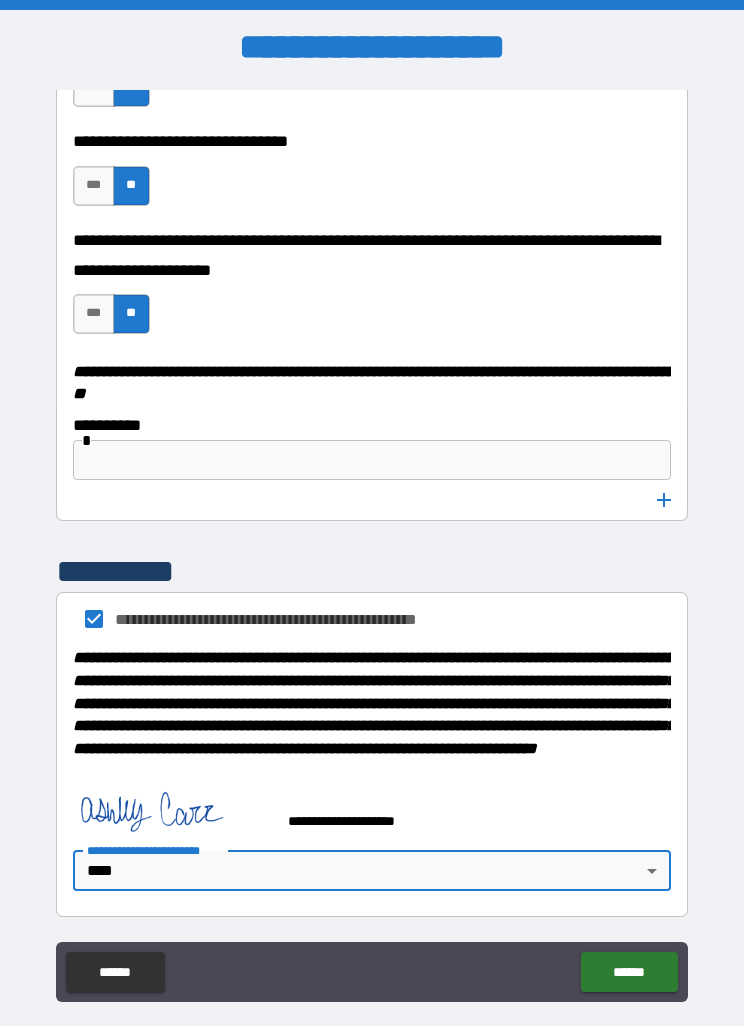 type on "****" 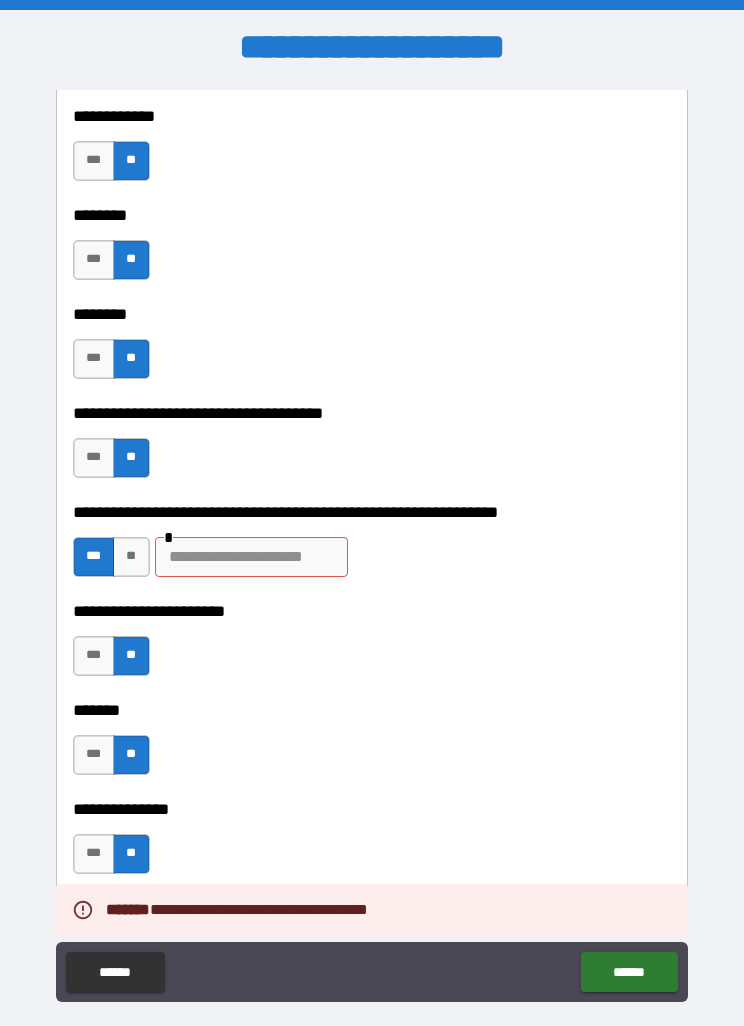 scroll, scrollTop: 7976, scrollLeft: 0, axis: vertical 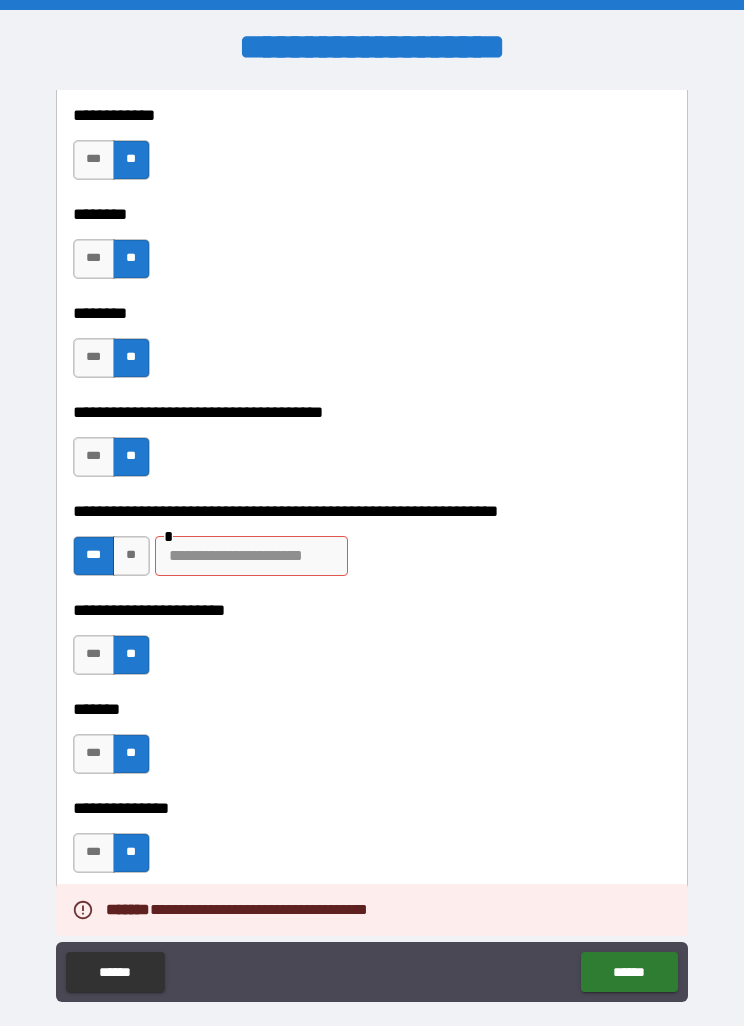click at bounding box center [251, 556] 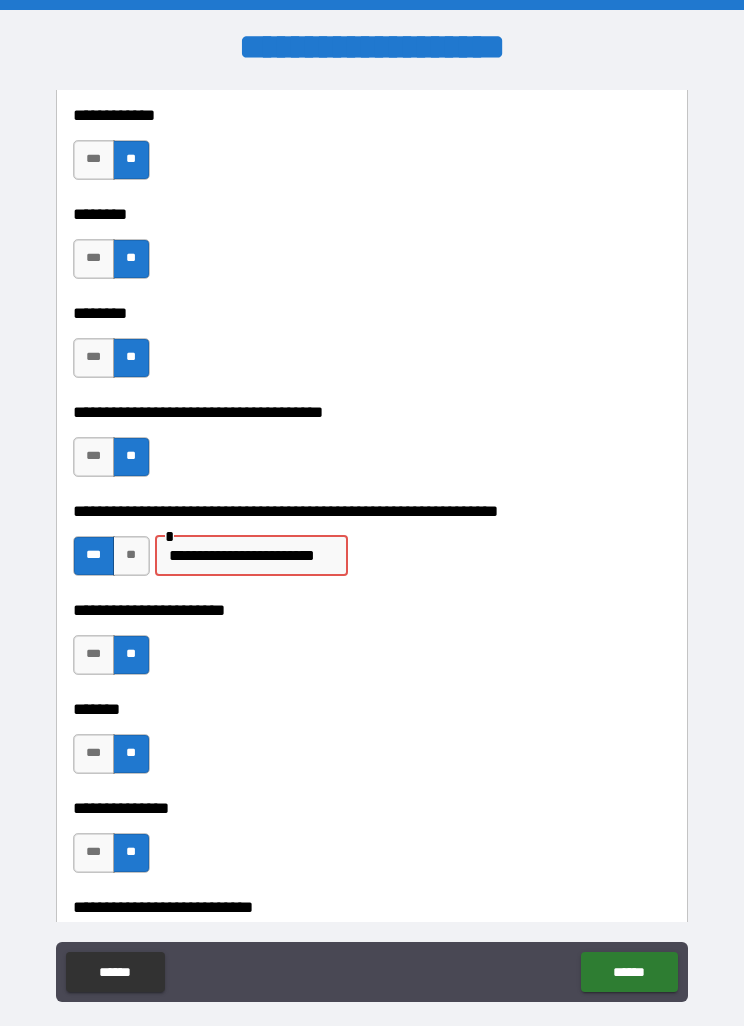 type on "**********" 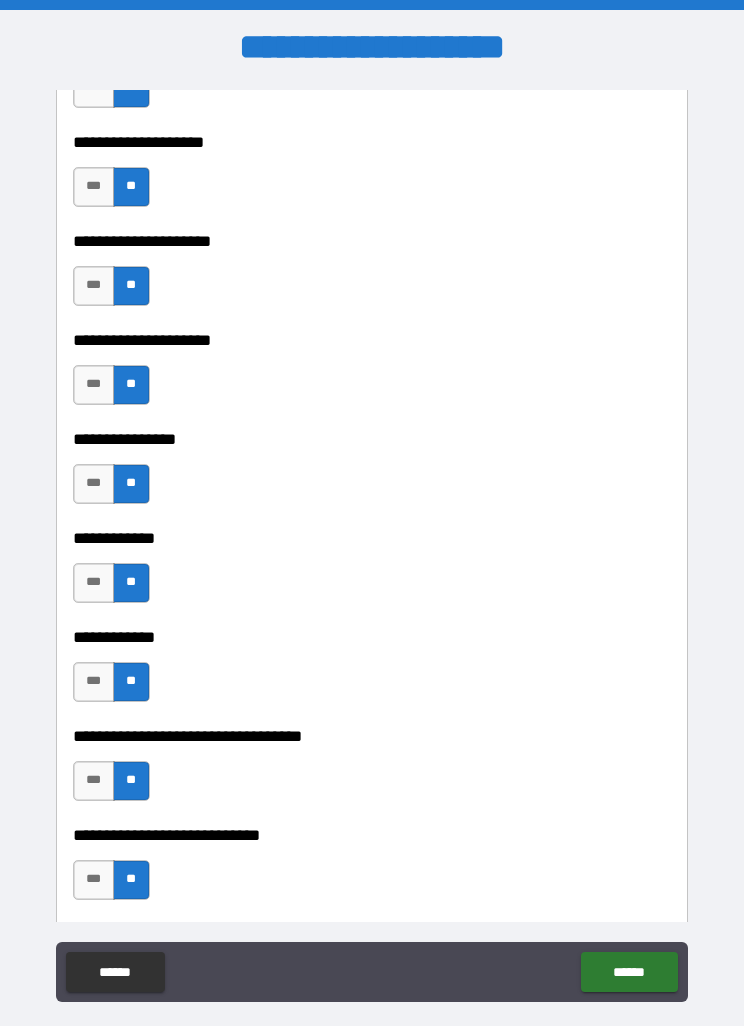 scroll, scrollTop: 9466, scrollLeft: 0, axis: vertical 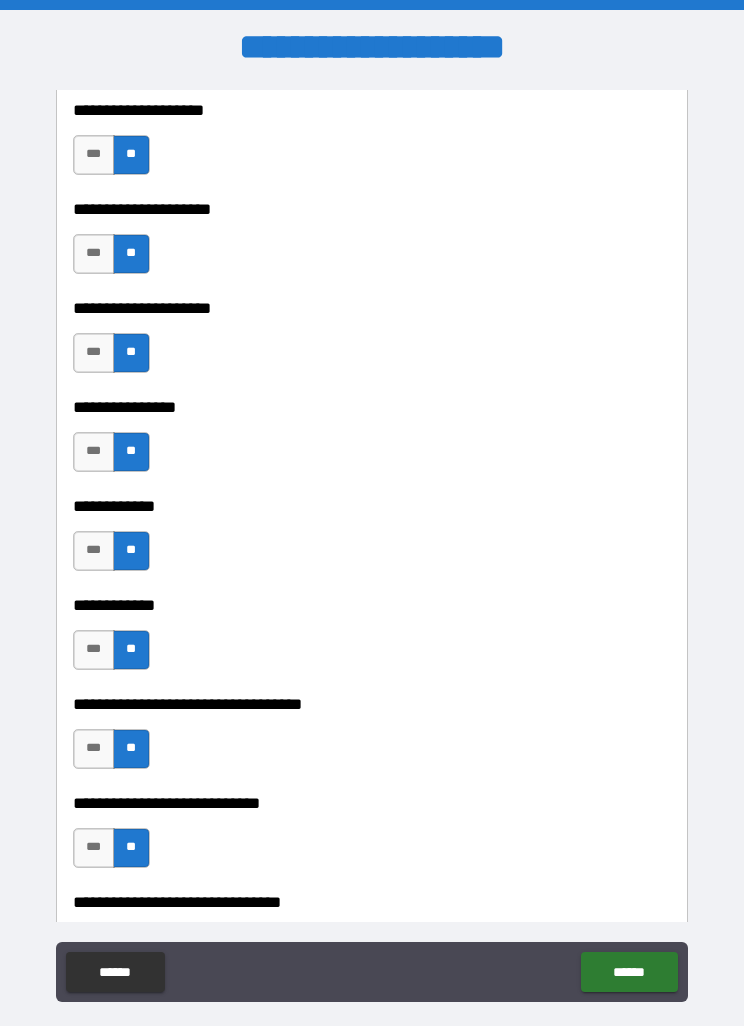 click on "******" at bounding box center (629, 972) 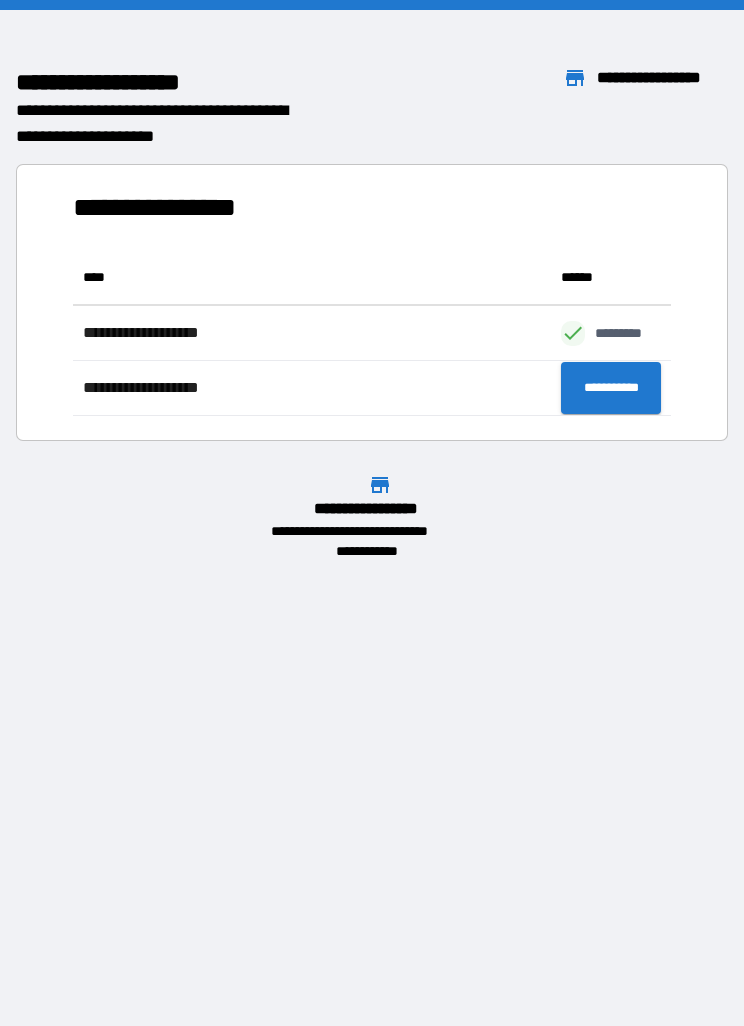 scroll, scrollTop: 166, scrollLeft: 598, axis: both 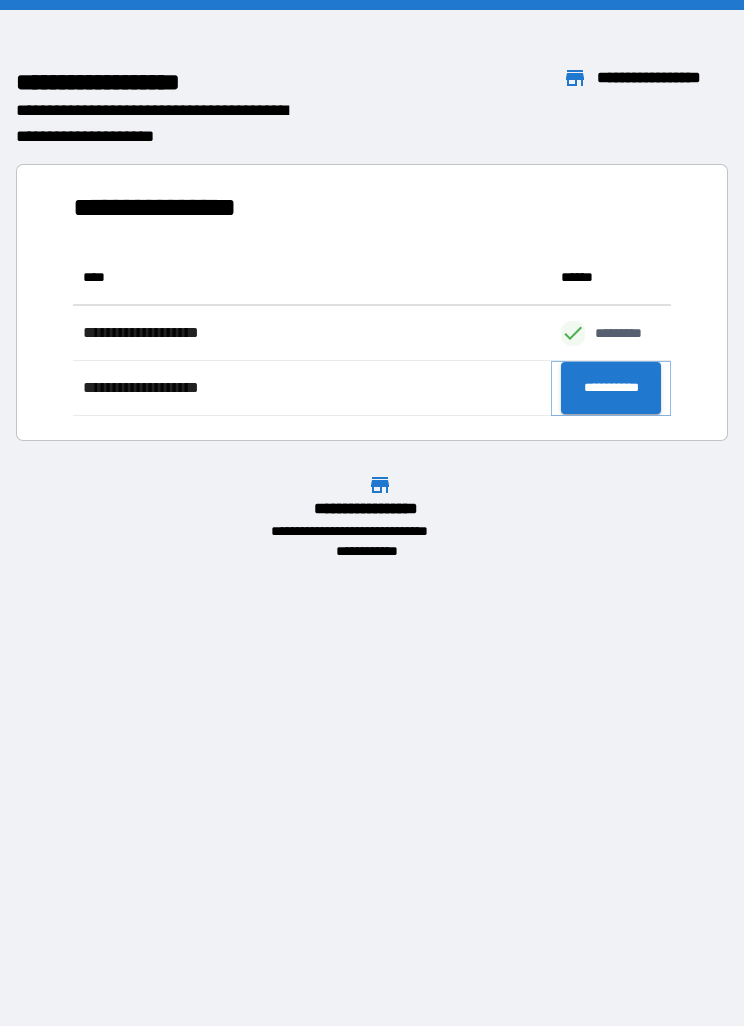 click on "**********" at bounding box center [611, 388] 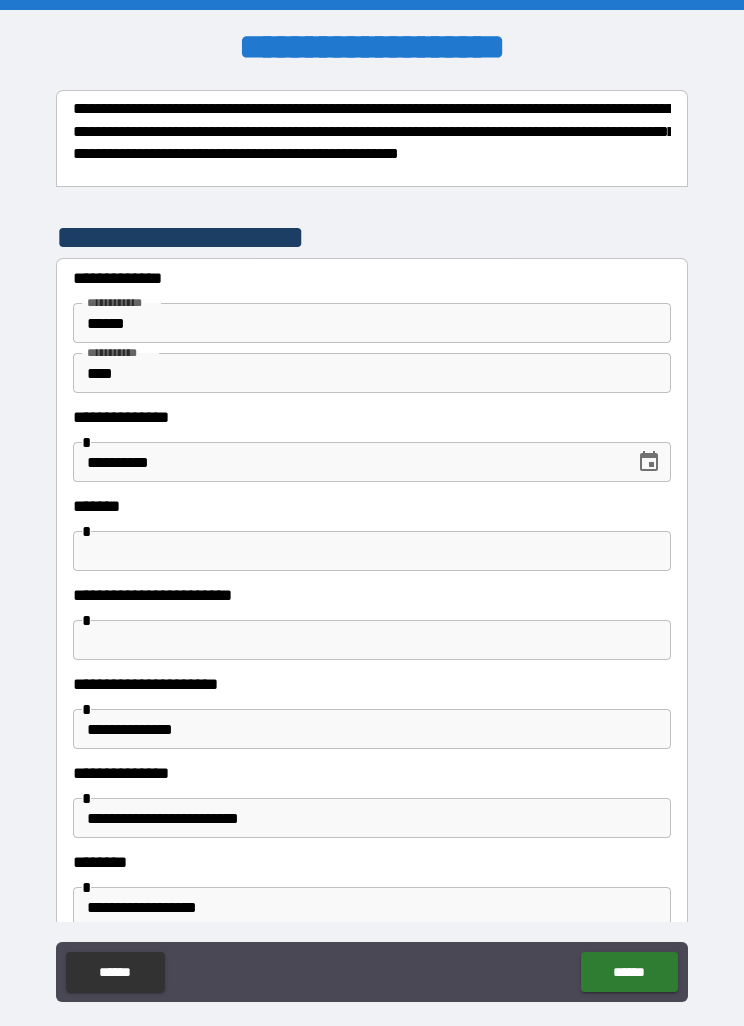 click at bounding box center [372, 551] 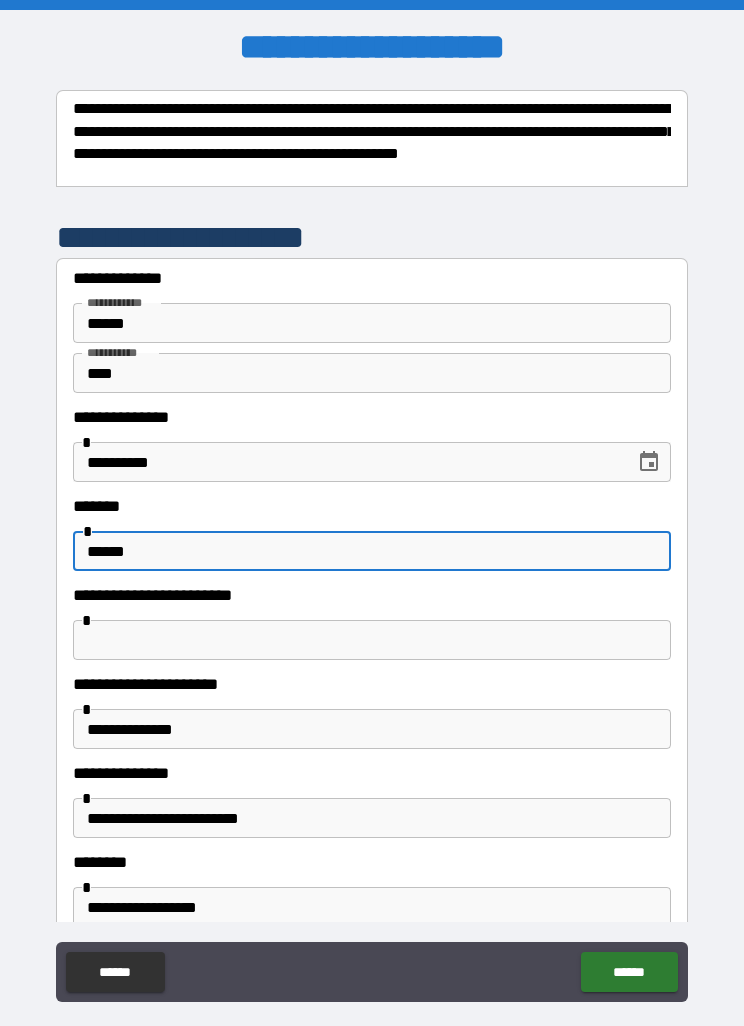 type on "******" 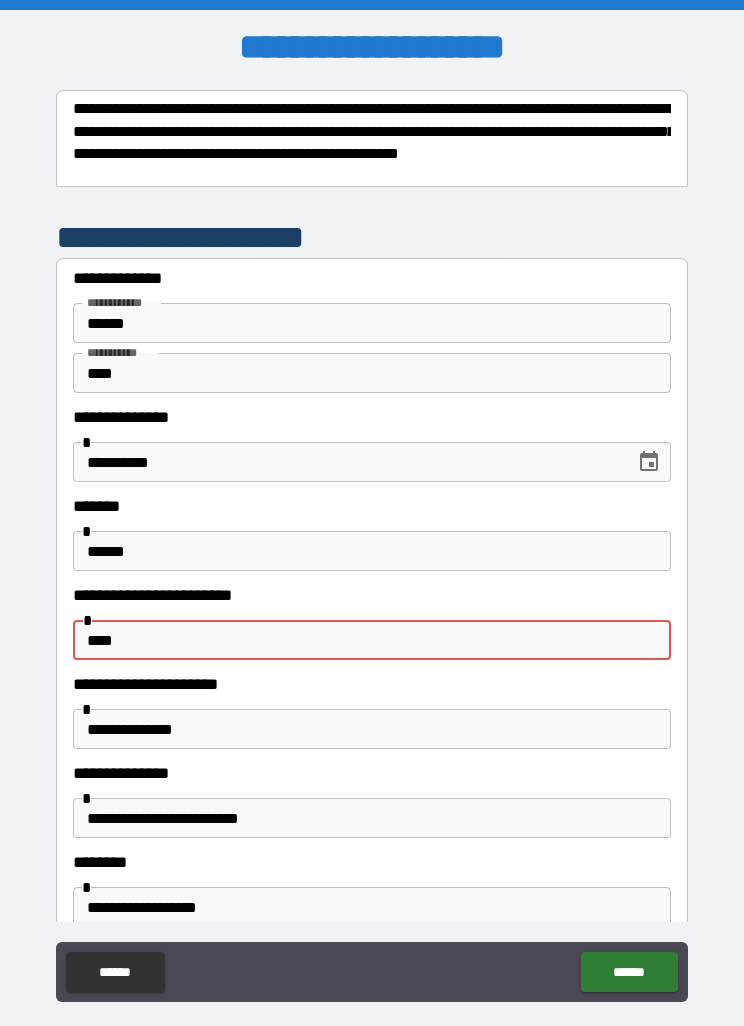 type on "**********" 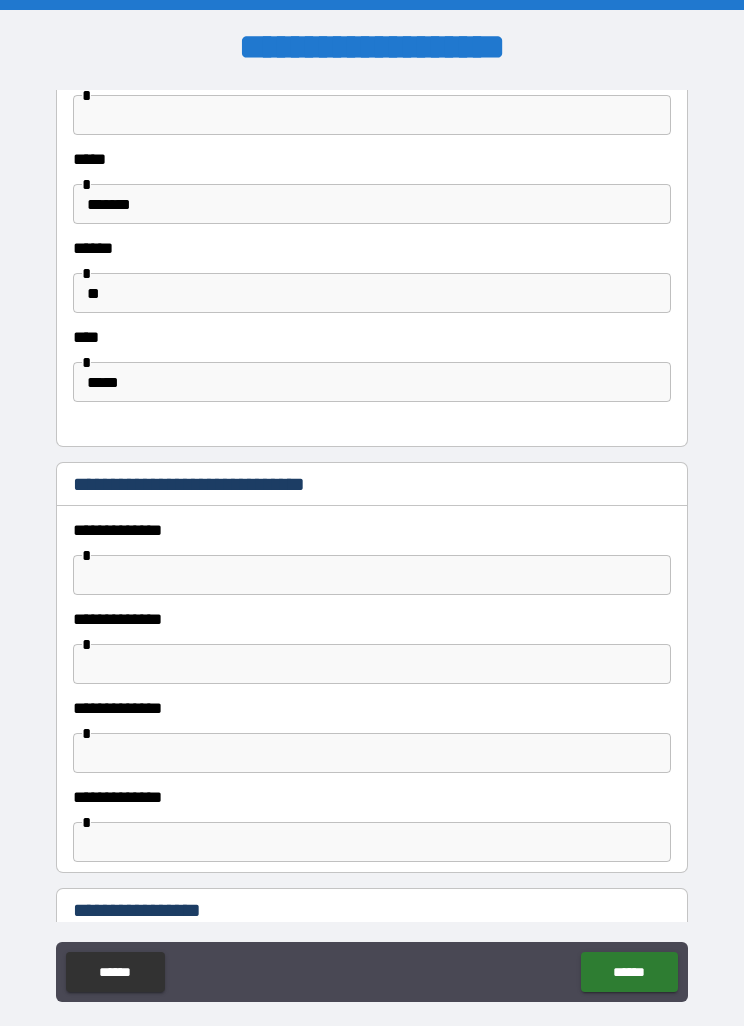 scroll, scrollTop: 881, scrollLeft: 0, axis: vertical 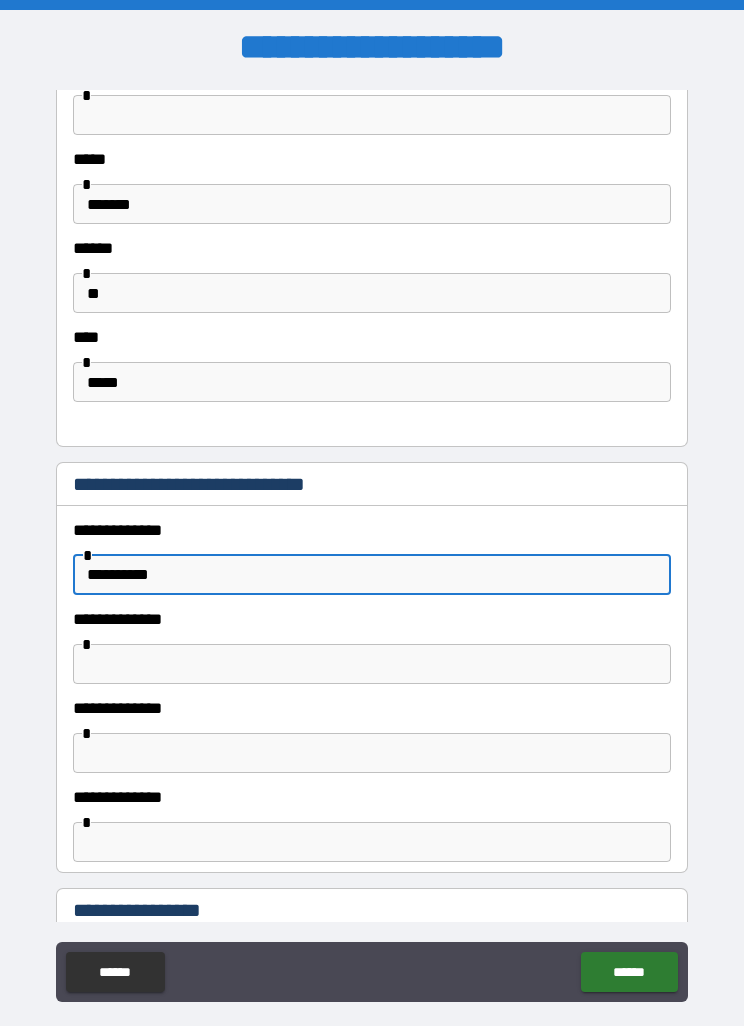 type on "**********" 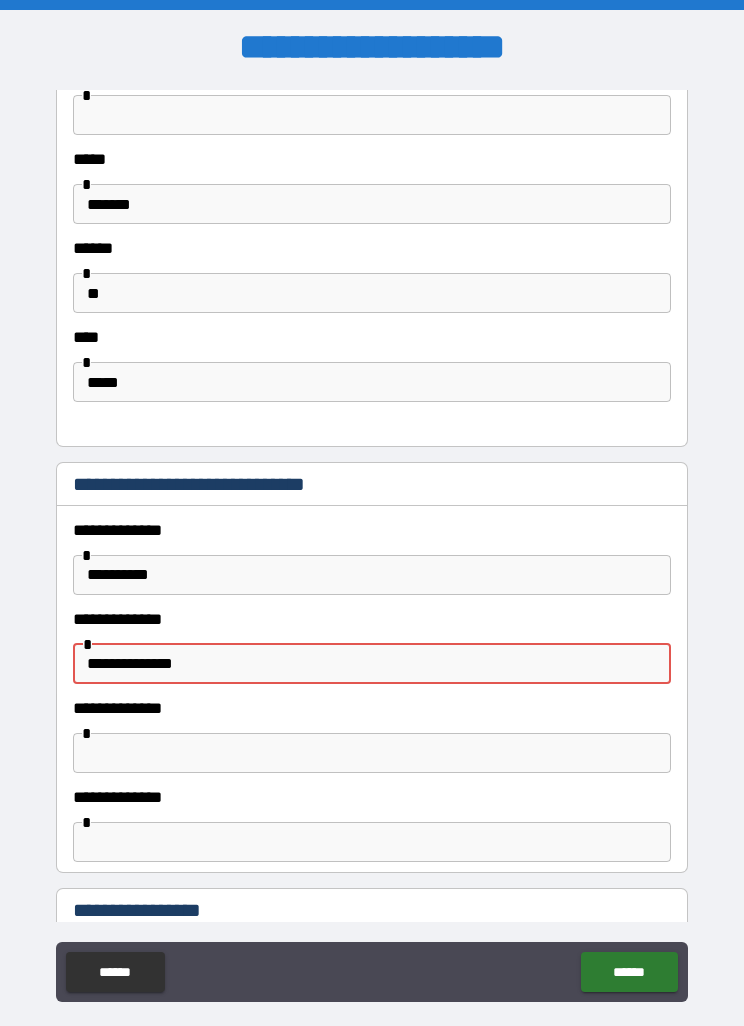 type on "**********" 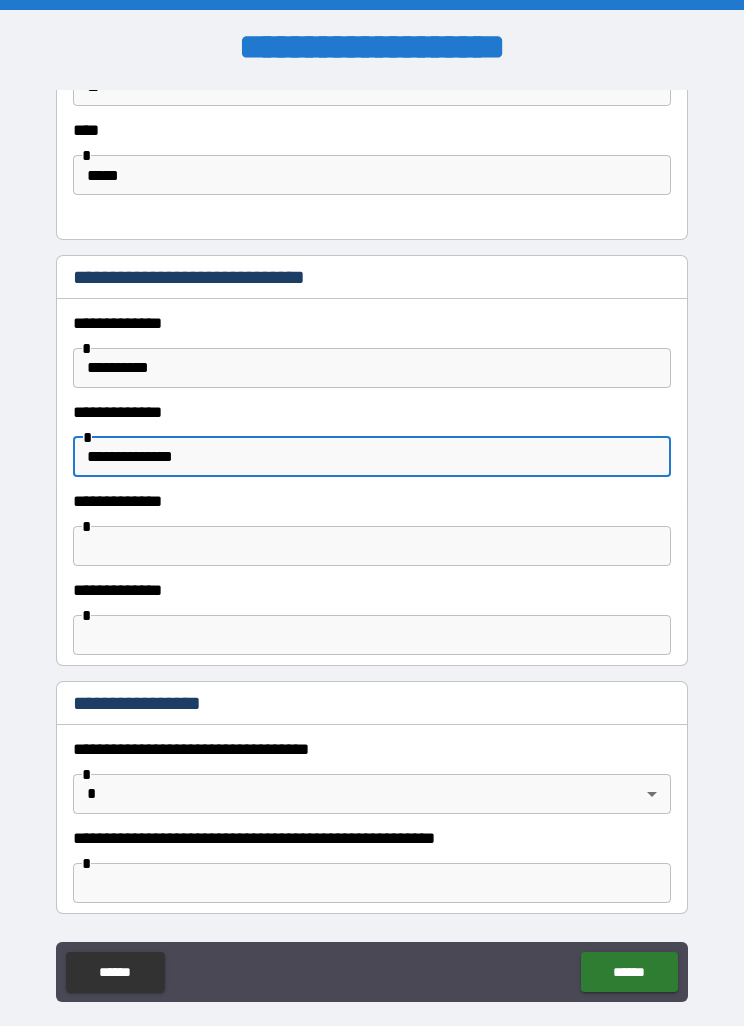 scroll, scrollTop: 1296, scrollLeft: 0, axis: vertical 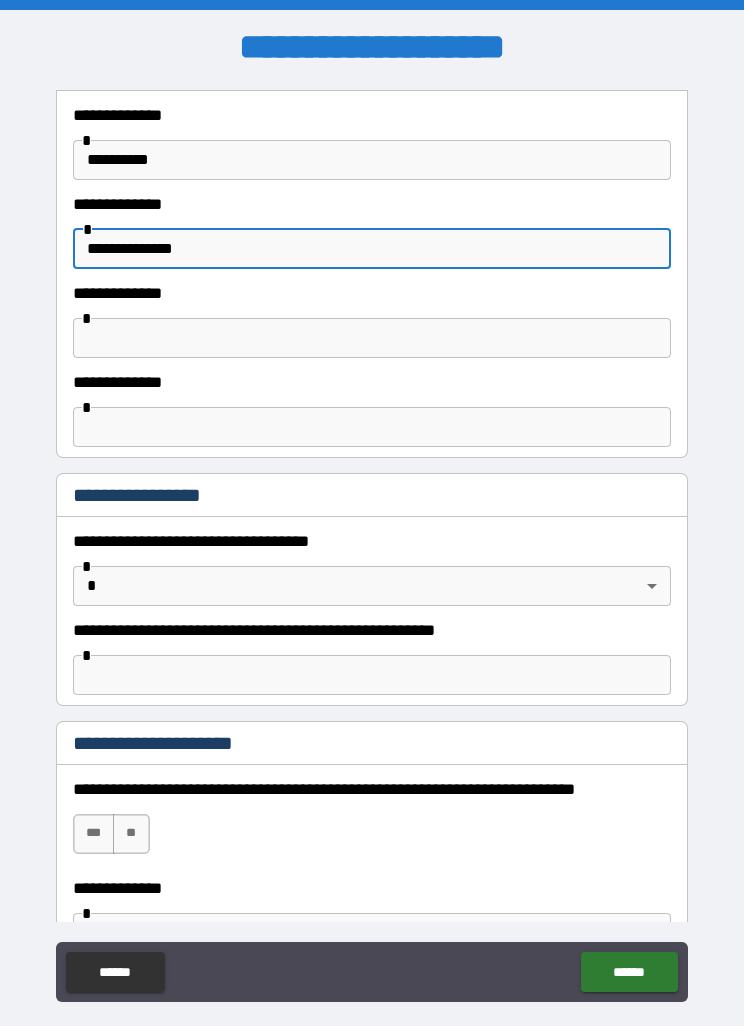 click on "**********" at bounding box center [372, 545] 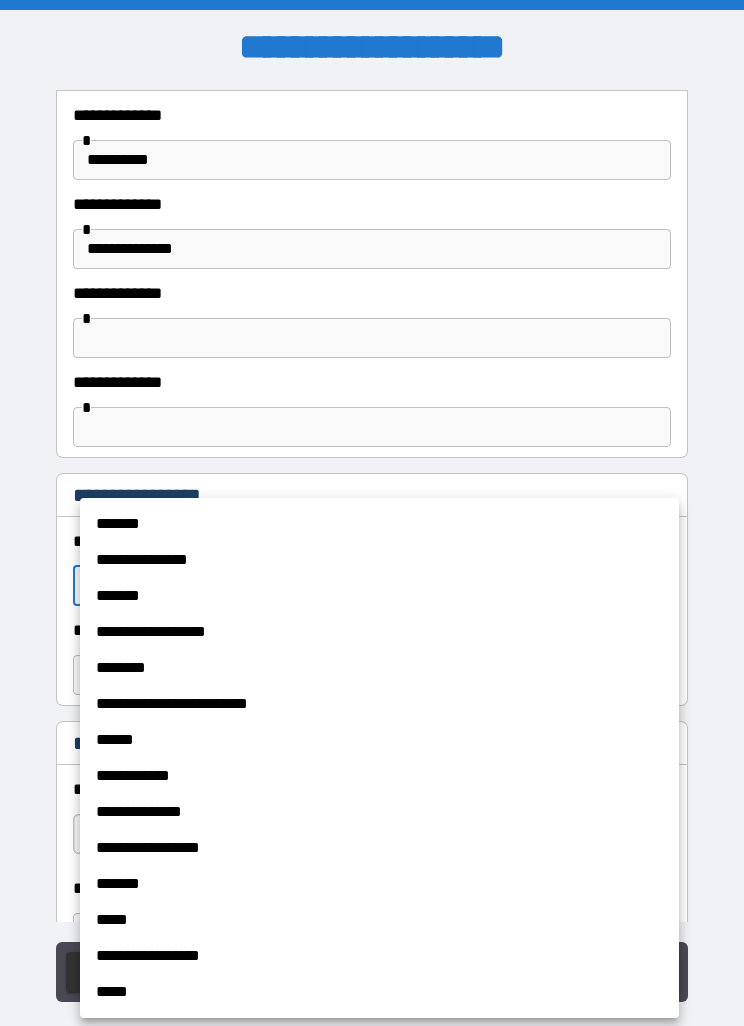 click at bounding box center (372, 513) 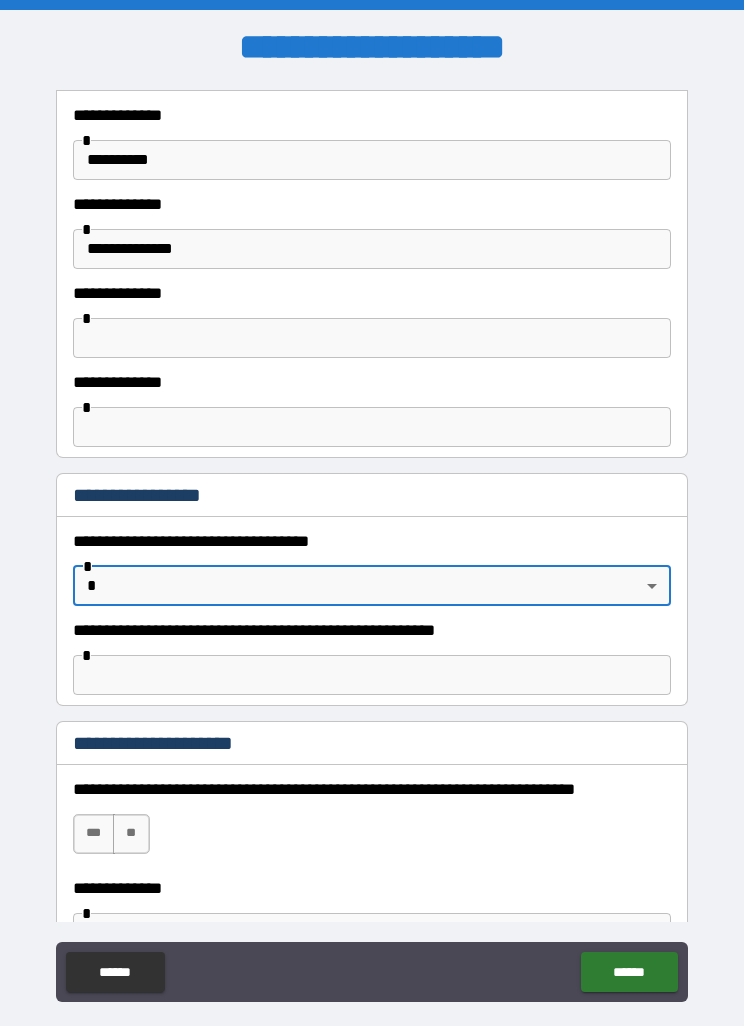 click on "**********" at bounding box center [372, 545] 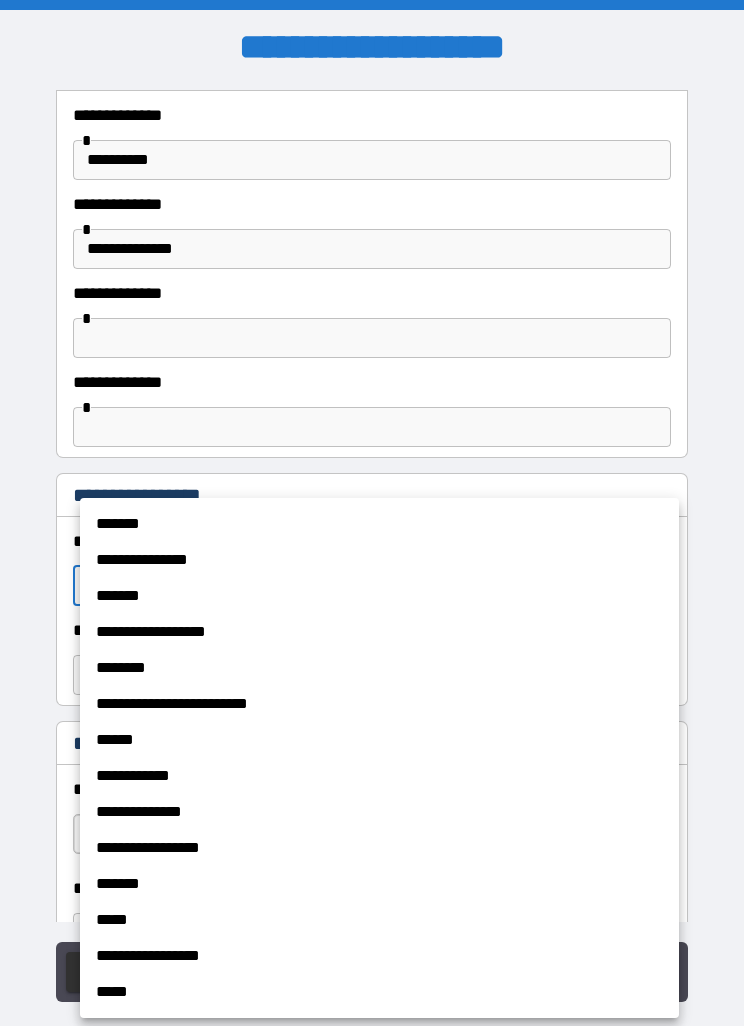 click on "**********" at bounding box center (379, 560) 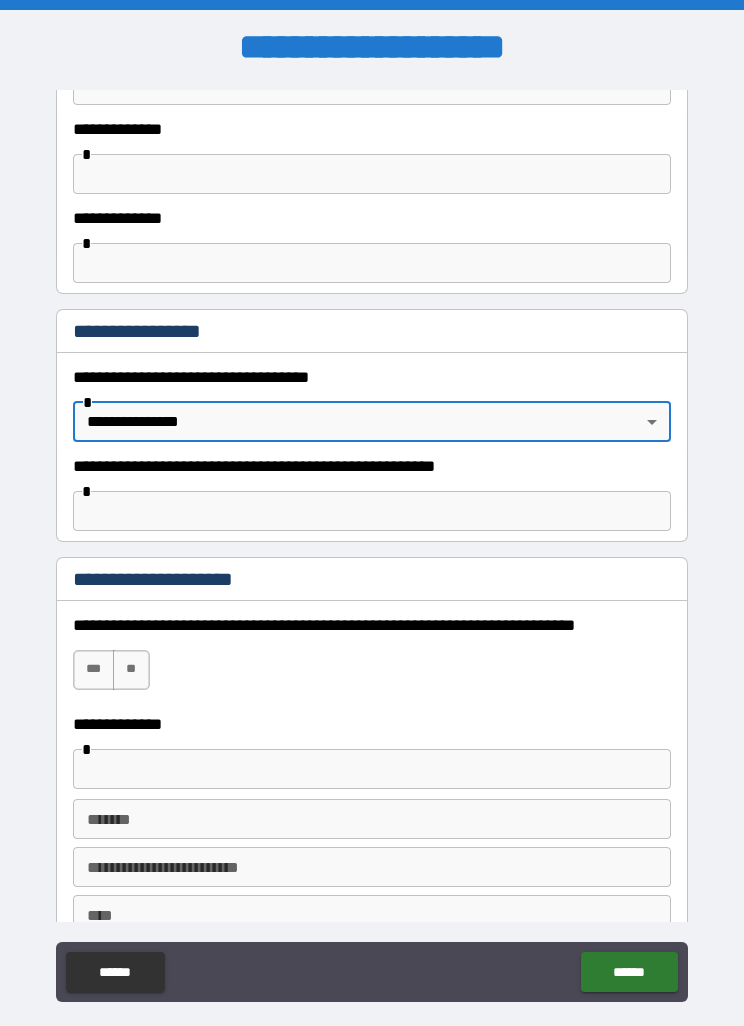 scroll, scrollTop: 1467, scrollLeft: 0, axis: vertical 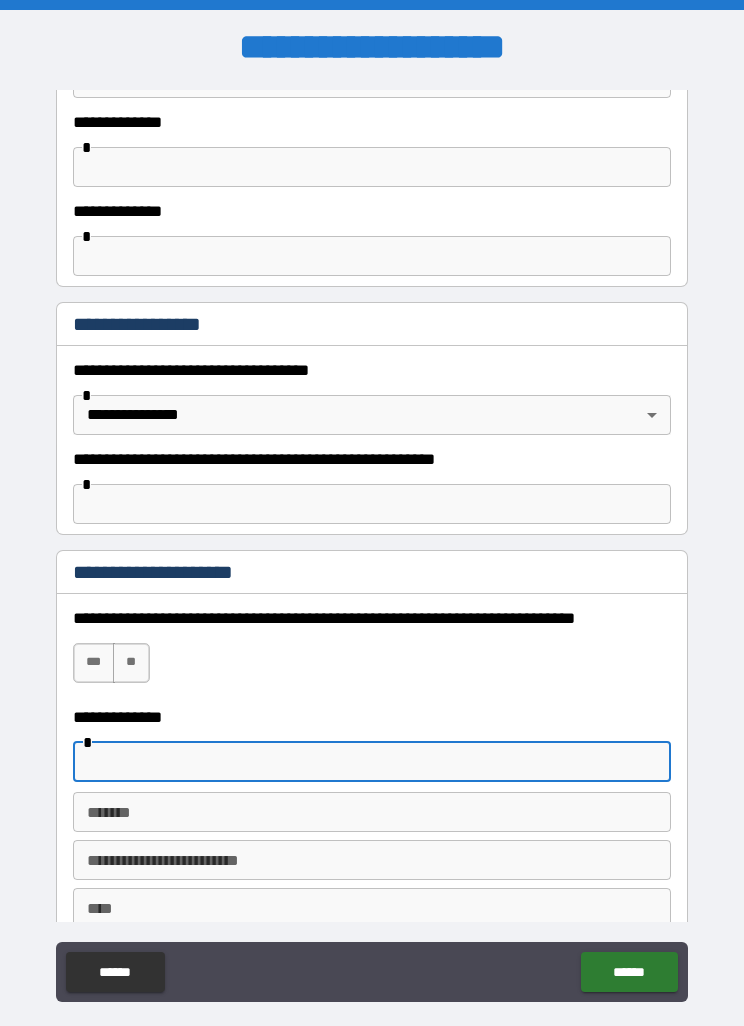 type on "*" 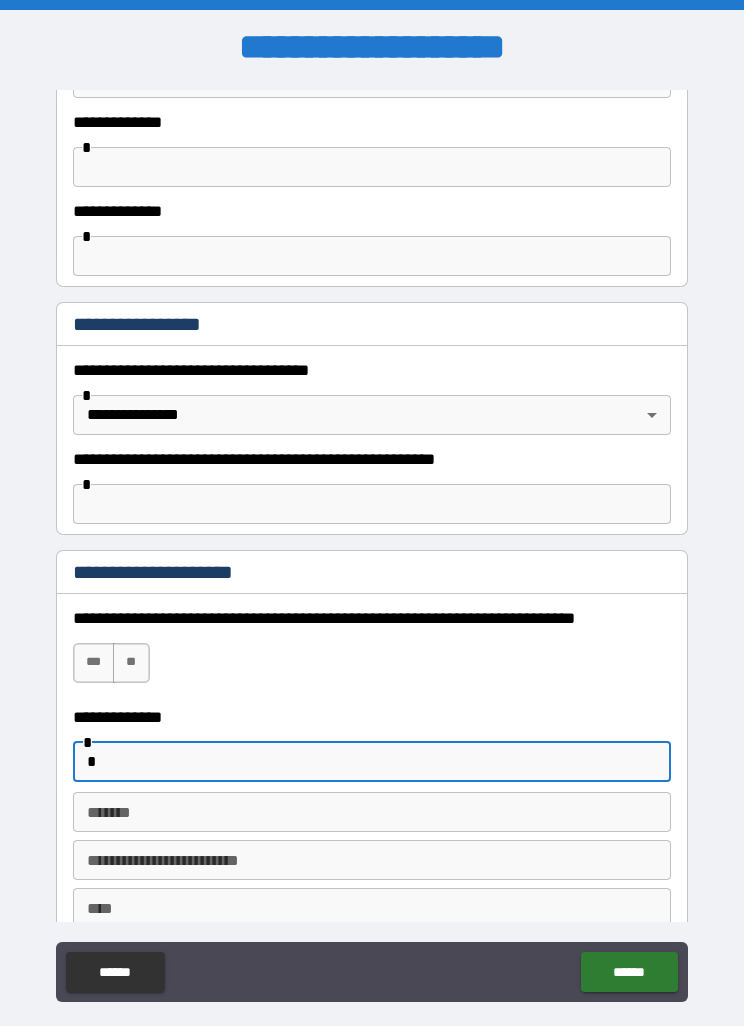 type 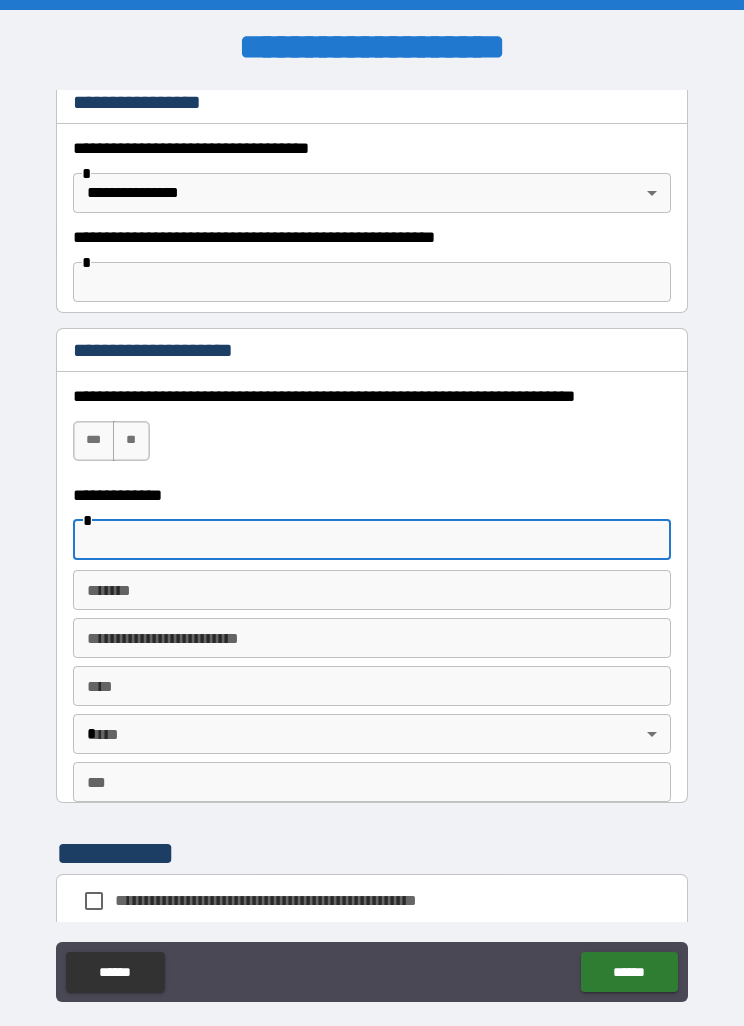scroll, scrollTop: 1702, scrollLeft: 0, axis: vertical 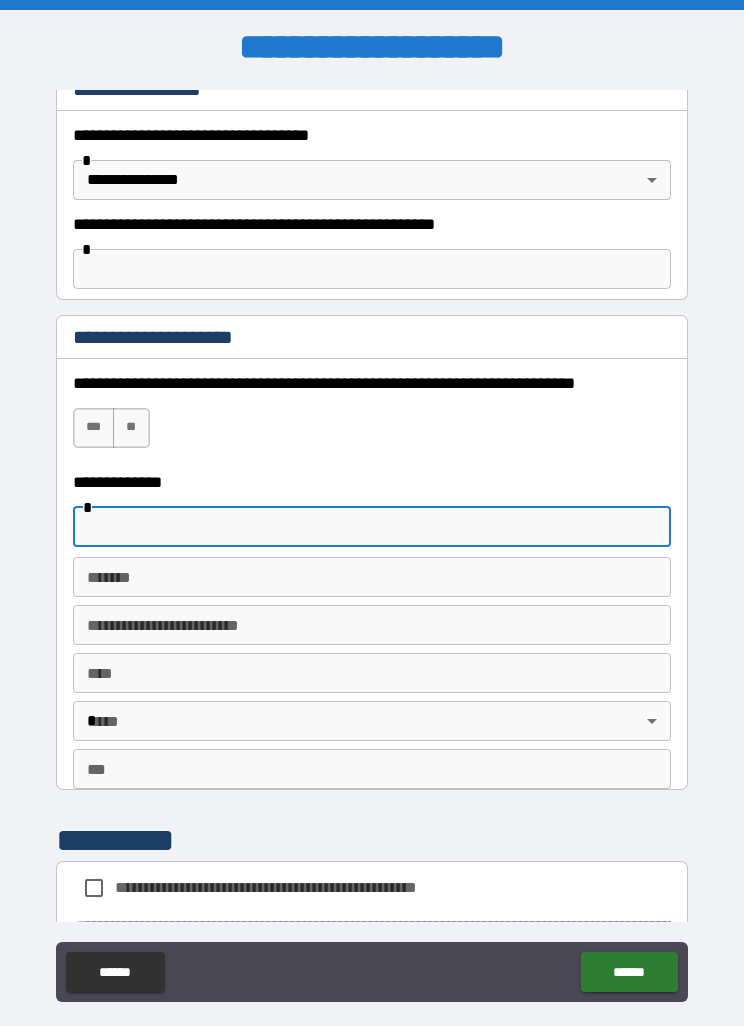 click on "***" at bounding box center (94, 428) 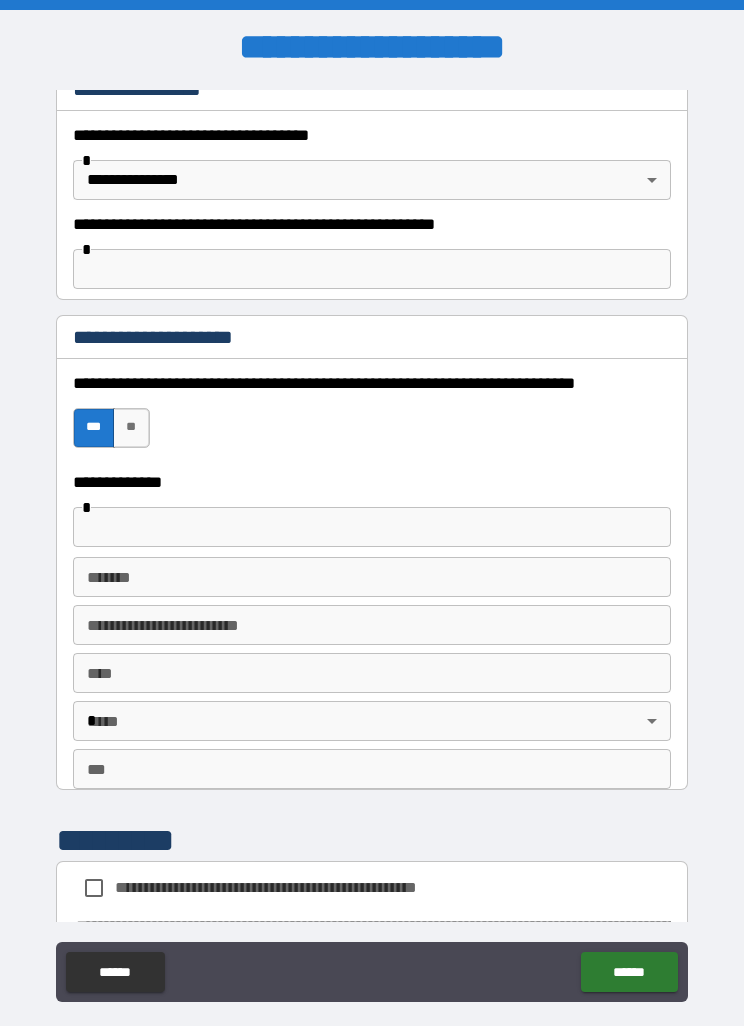click on "**" at bounding box center (131, 428) 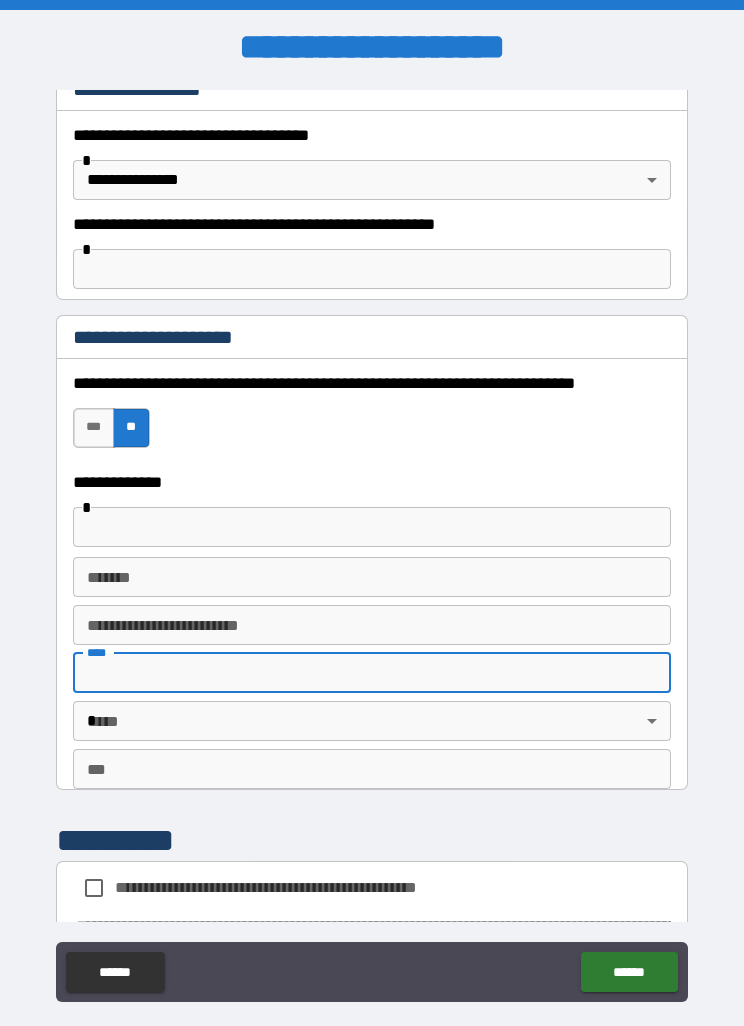 type on "*" 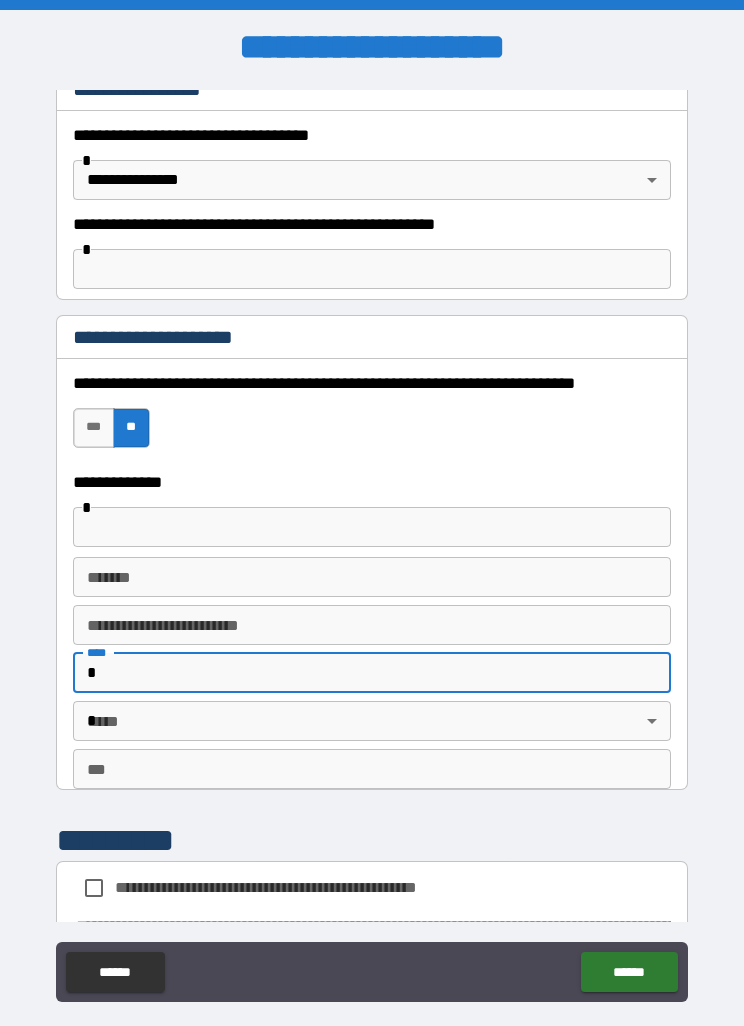 type 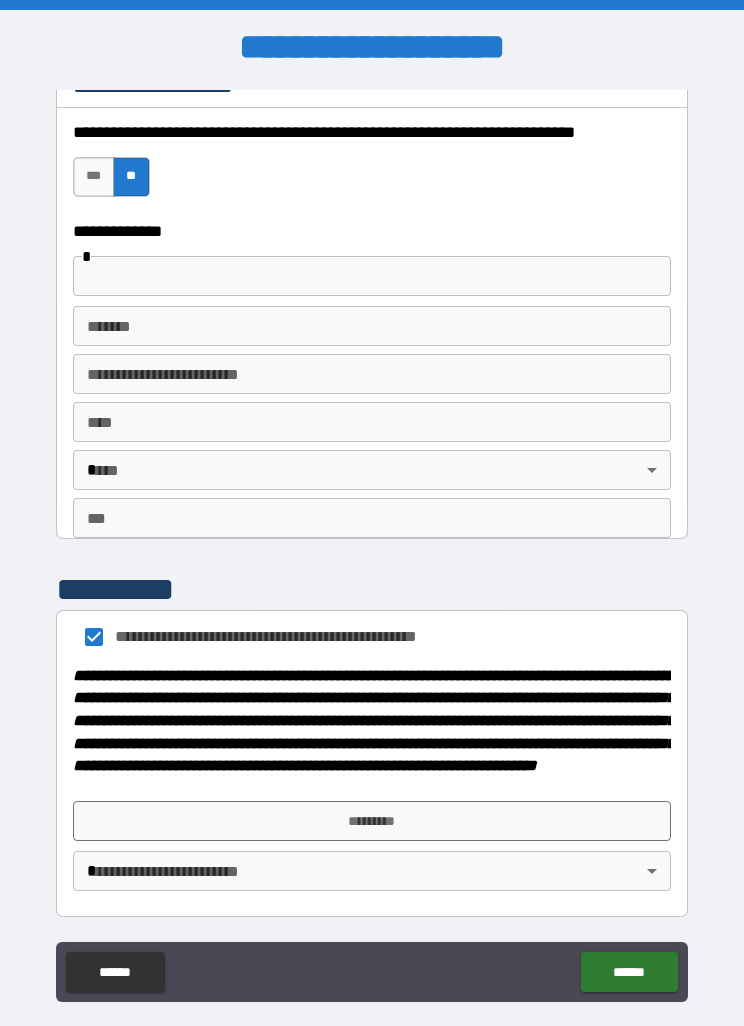 scroll, scrollTop: 1970, scrollLeft: 0, axis: vertical 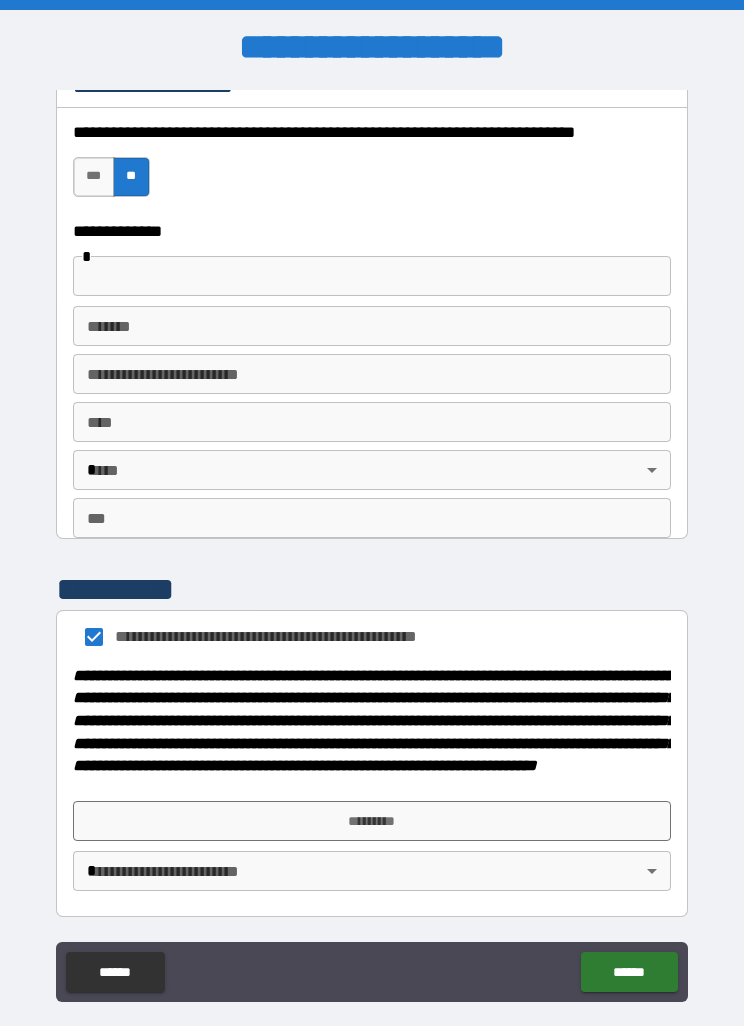 click on "*********" at bounding box center [372, 821] 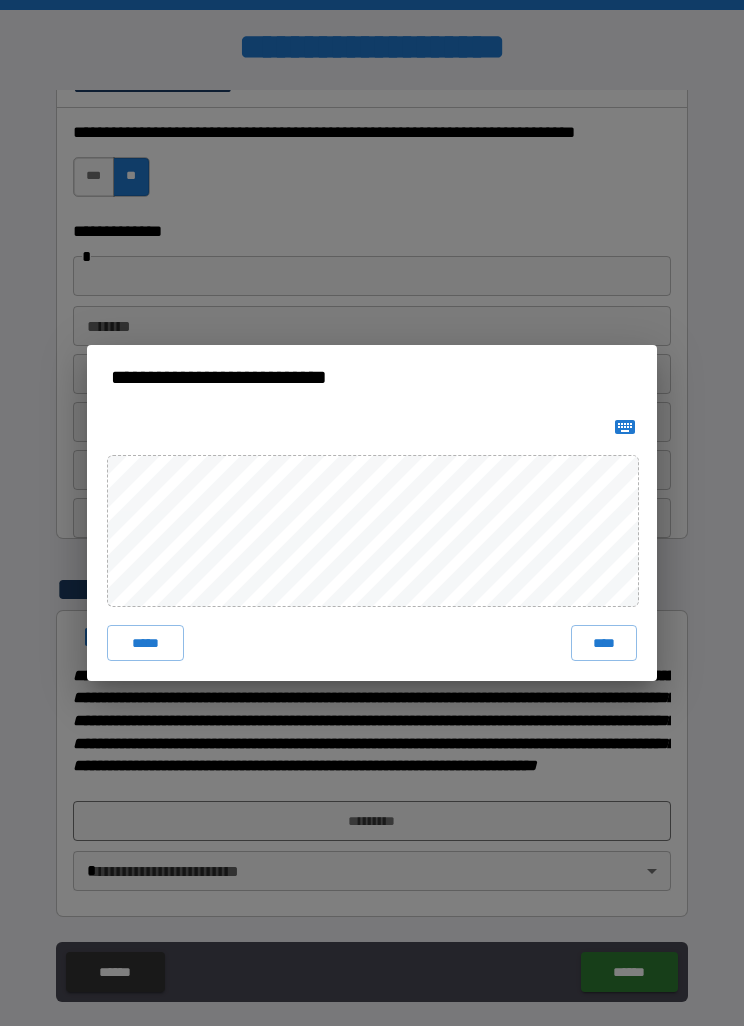click on "****" at bounding box center [604, 643] 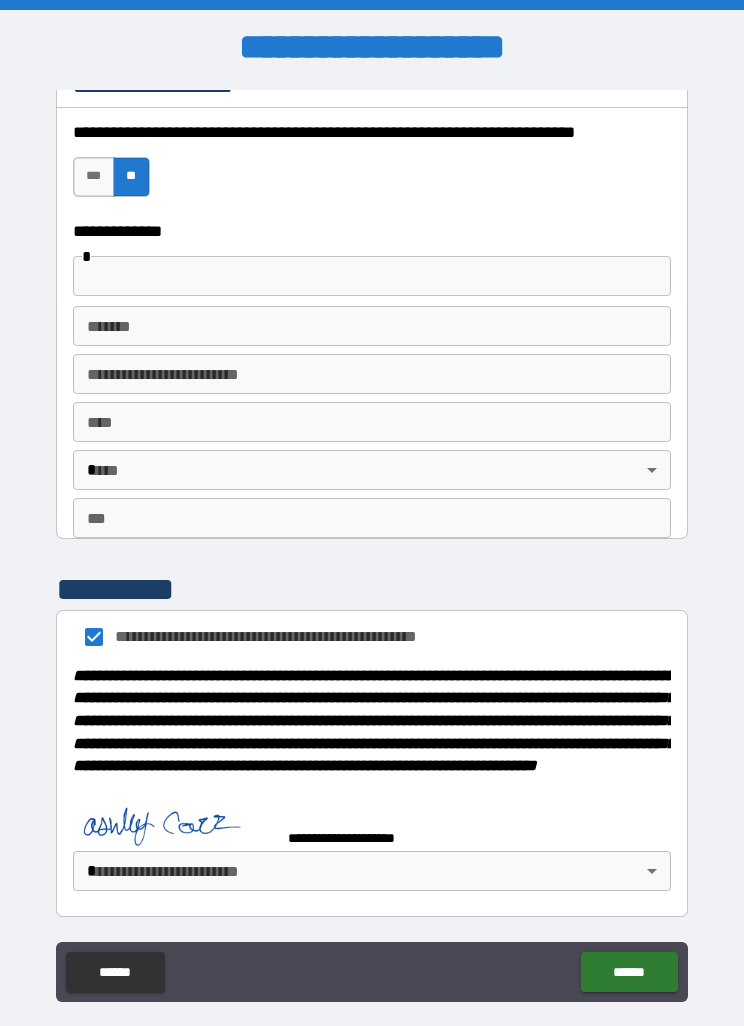 scroll, scrollTop: 1960, scrollLeft: 0, axis: vertical 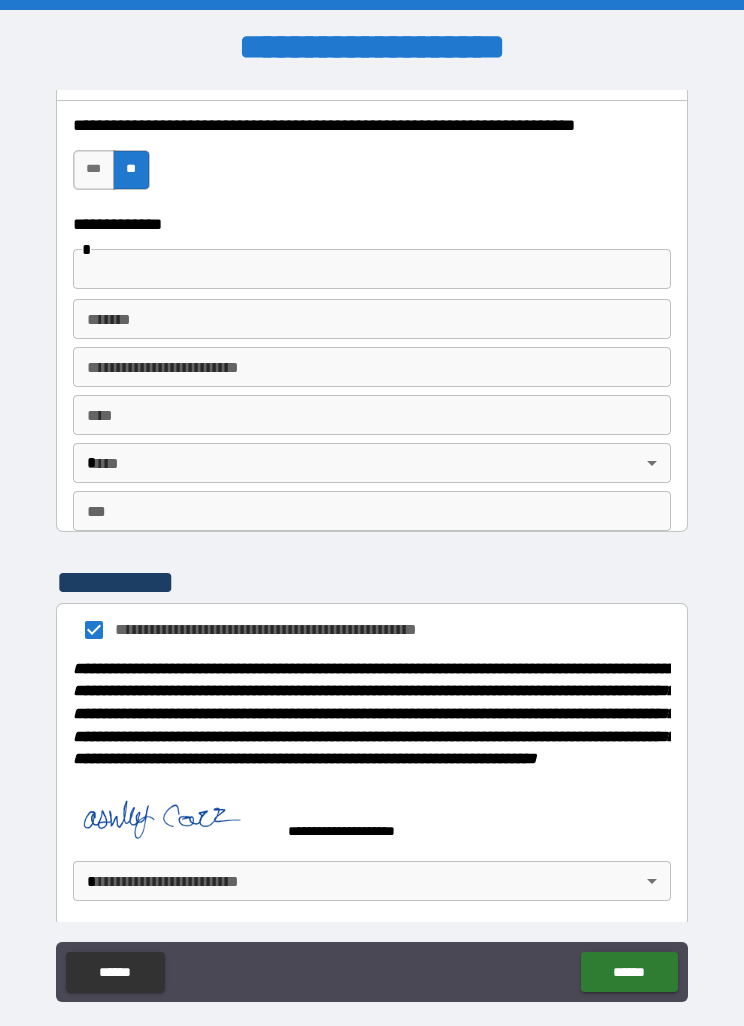 click at bounding box center (173, 822) 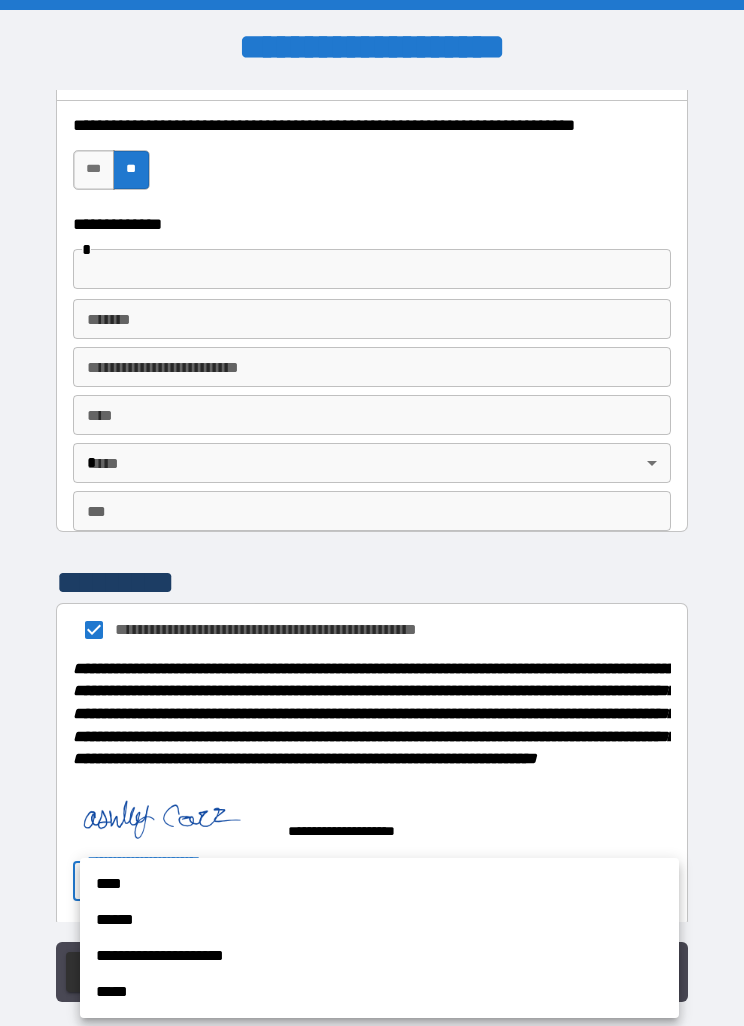 click on "****" at bounding box center [379, 884] 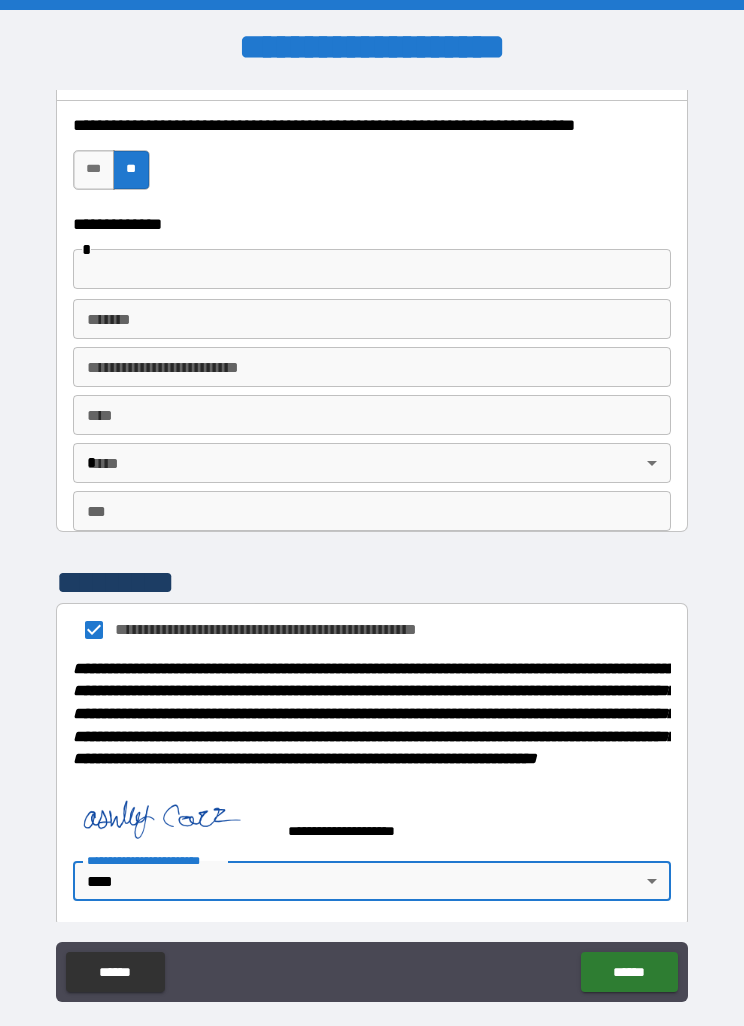 click on "******" at bounding box center [629, 972] 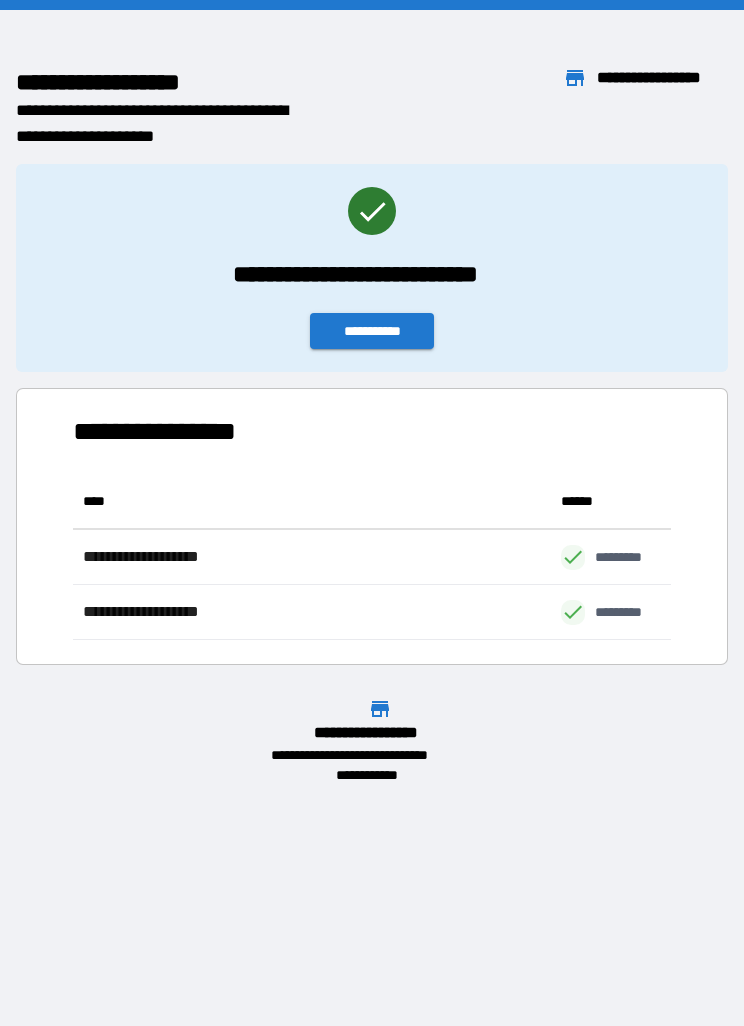 scroll, scrollTop: 1, scrollLeft: 1, axis: both 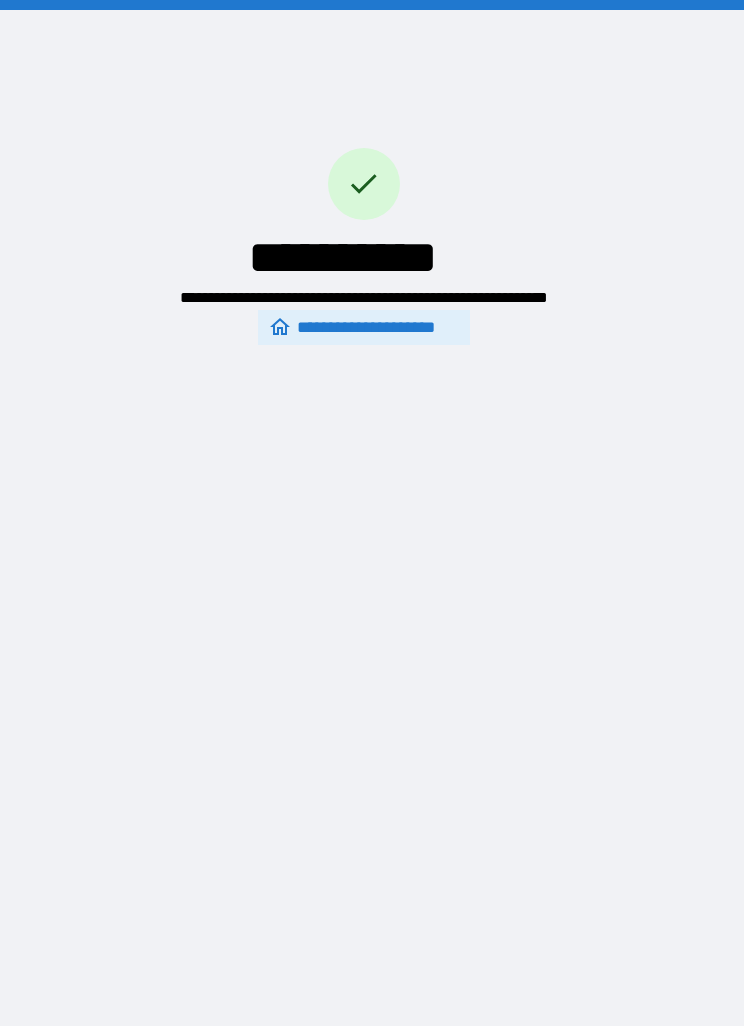 click on "**********" at bounding box center (364, 327) 